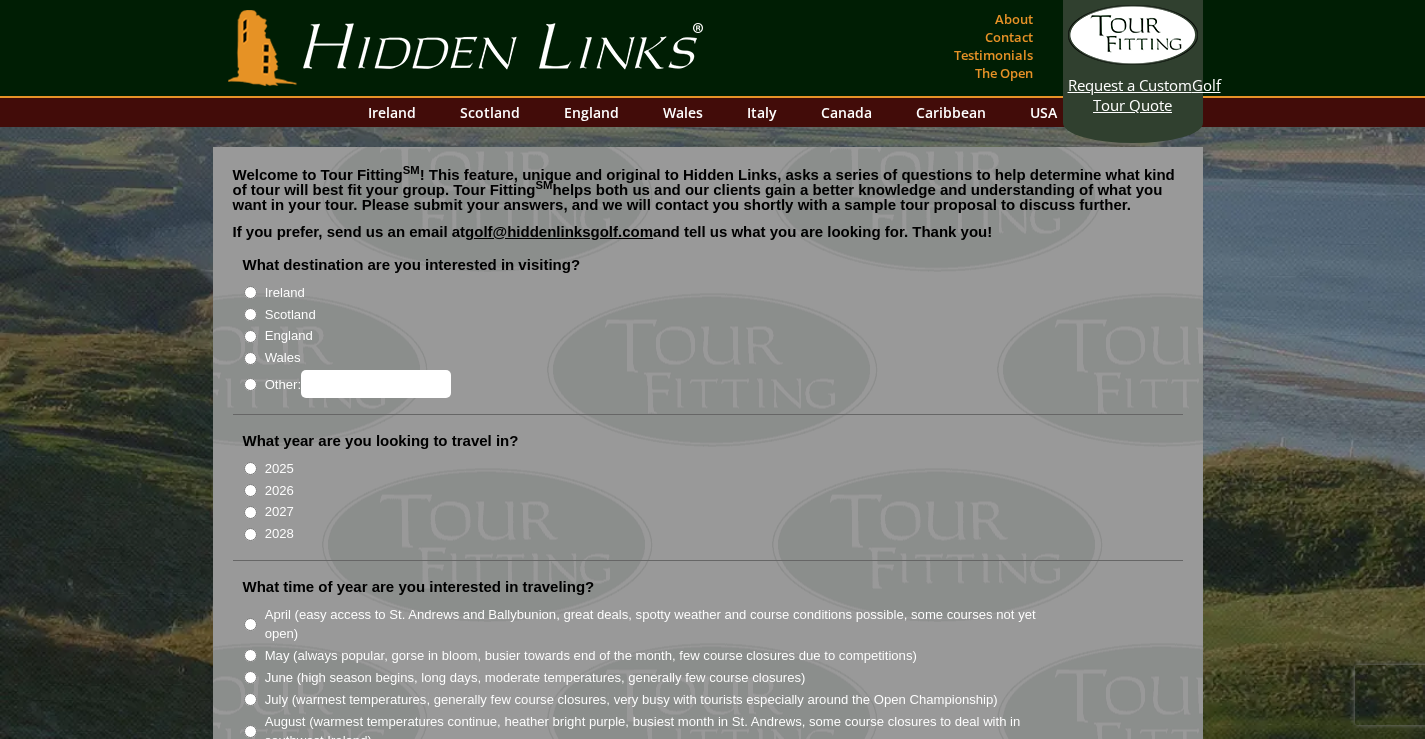 scroll, scrollTop: 0, scrollLeft: 0, axis: both 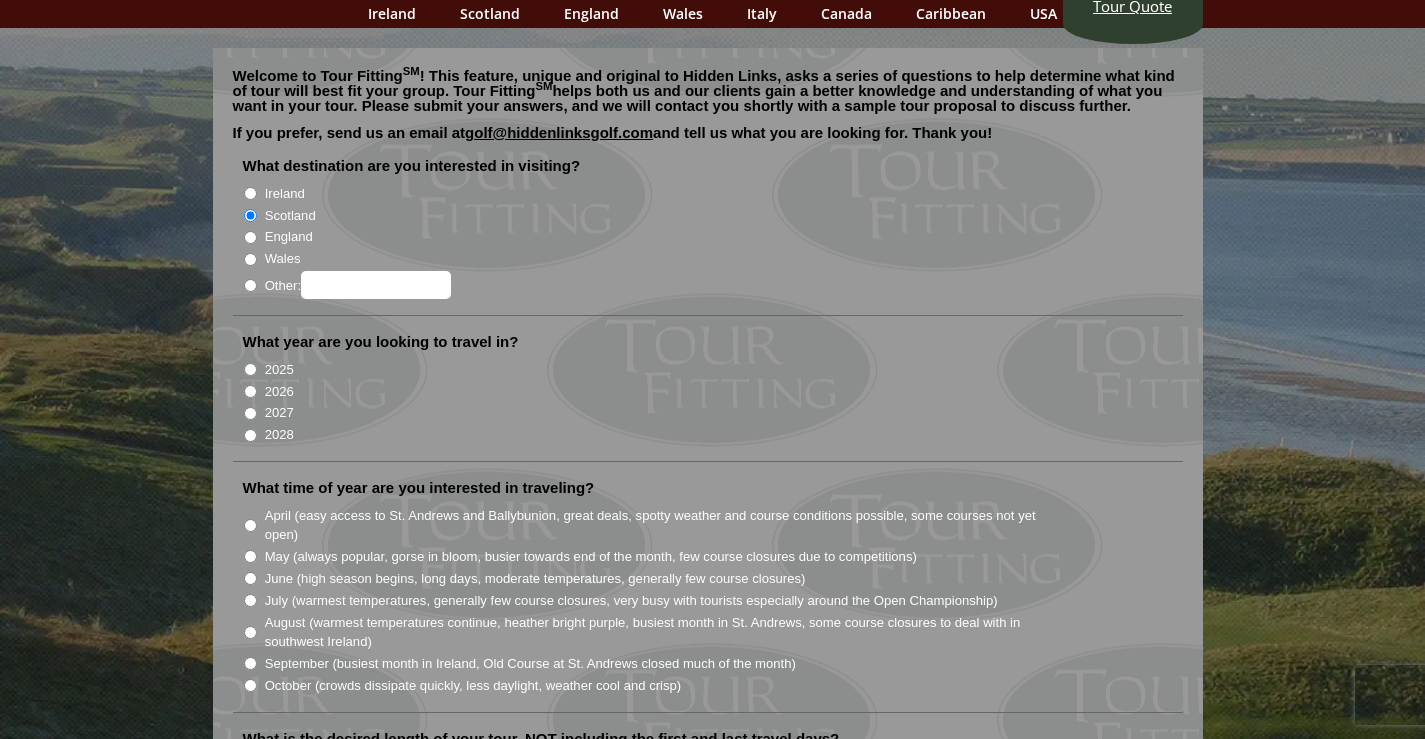 click on "2026" at bounding box center [250, 391] 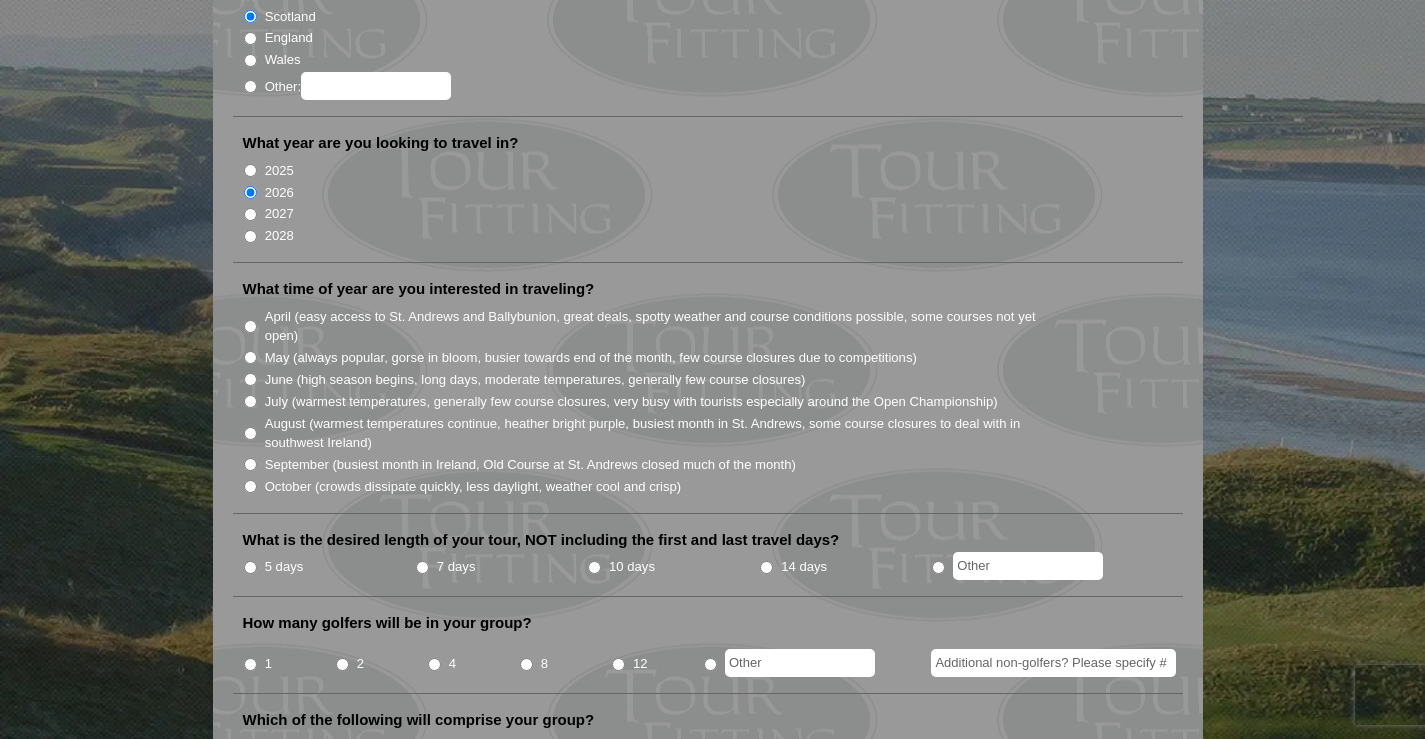 scroll, scrollTop: 299, scrollLeft: 0, axis: vertical 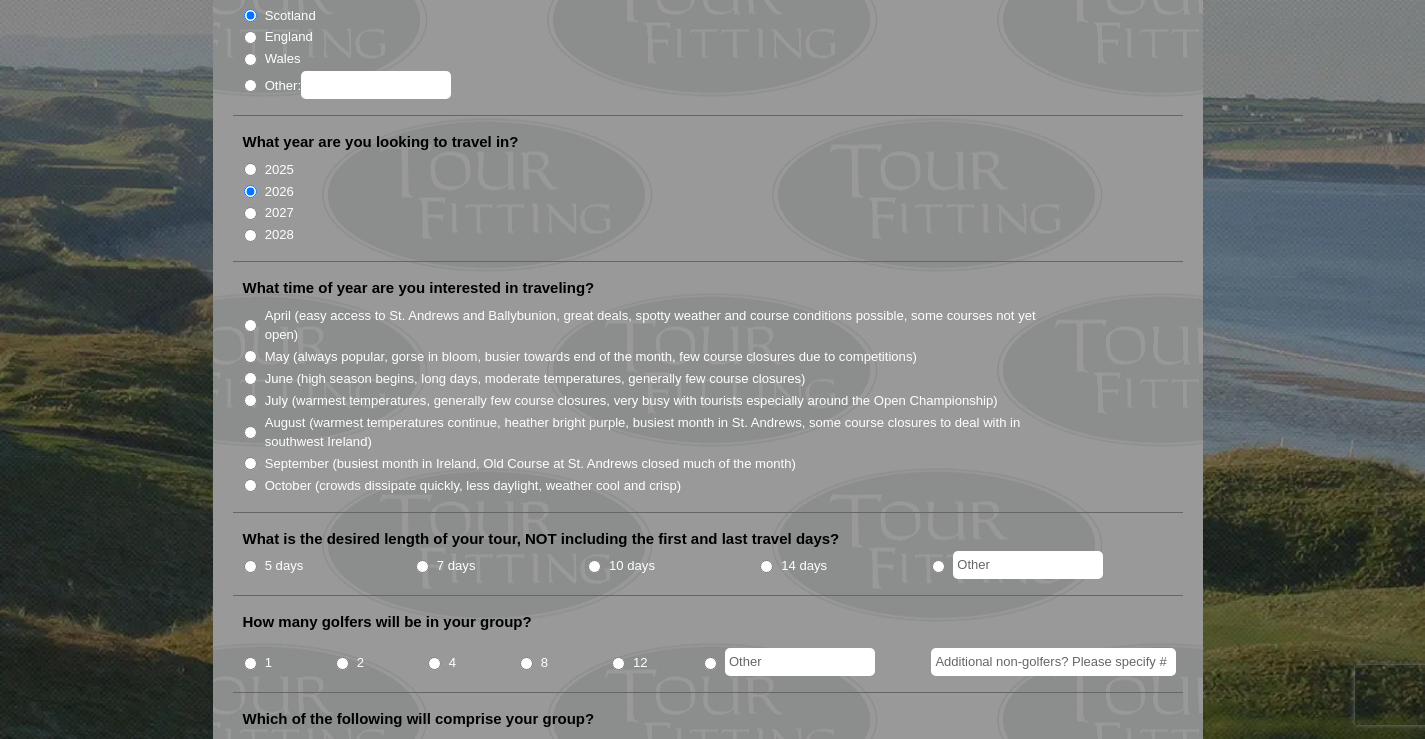 click on "What time of year are you interested in traveling?
April (easy access to St. Andrews and Ballybunion, great deals, spotty weather and course conditions possible, some courses not yet open)
May (always popular, gorse in bloom, busier towards end of the month, few course closures due to competitions)" at bounding box center [708, 395] 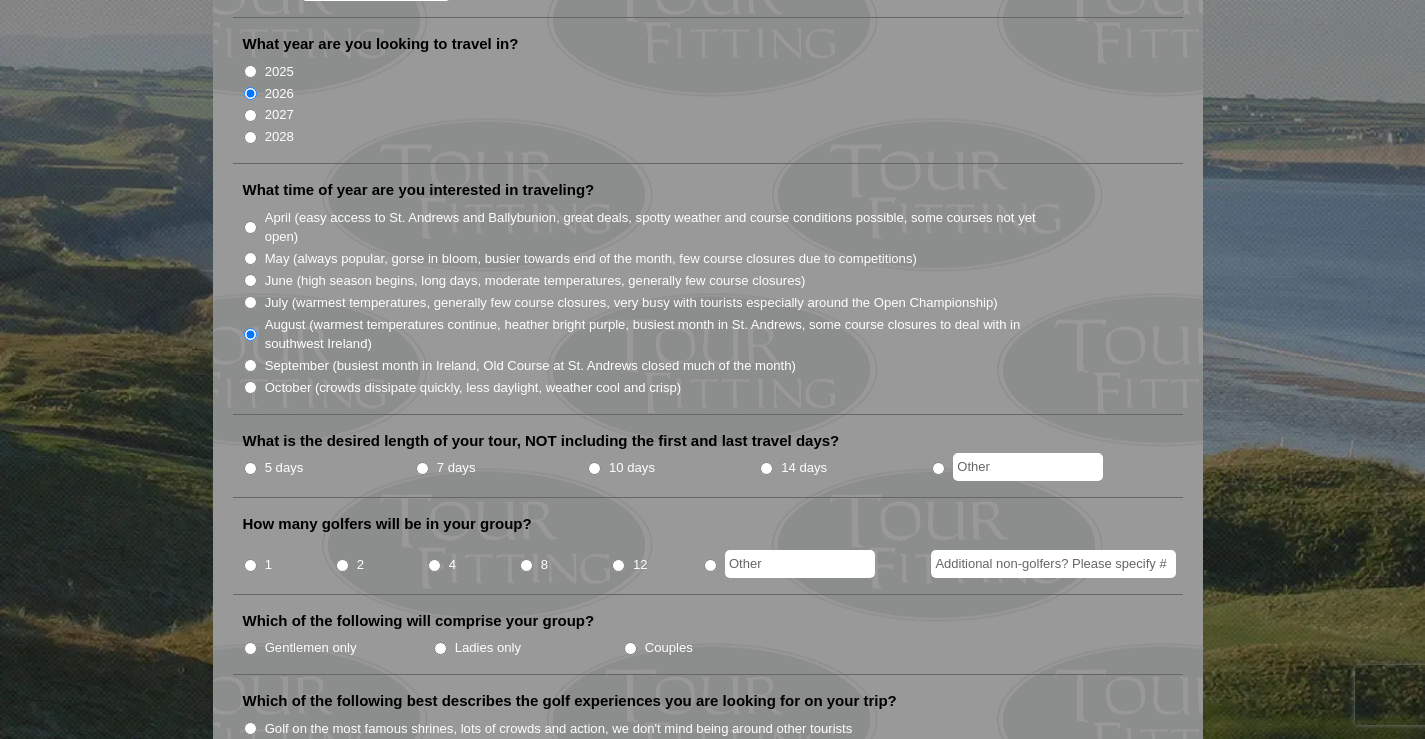 scroll, scrollTop: 398, scrollLeft: 0, axis: vertical 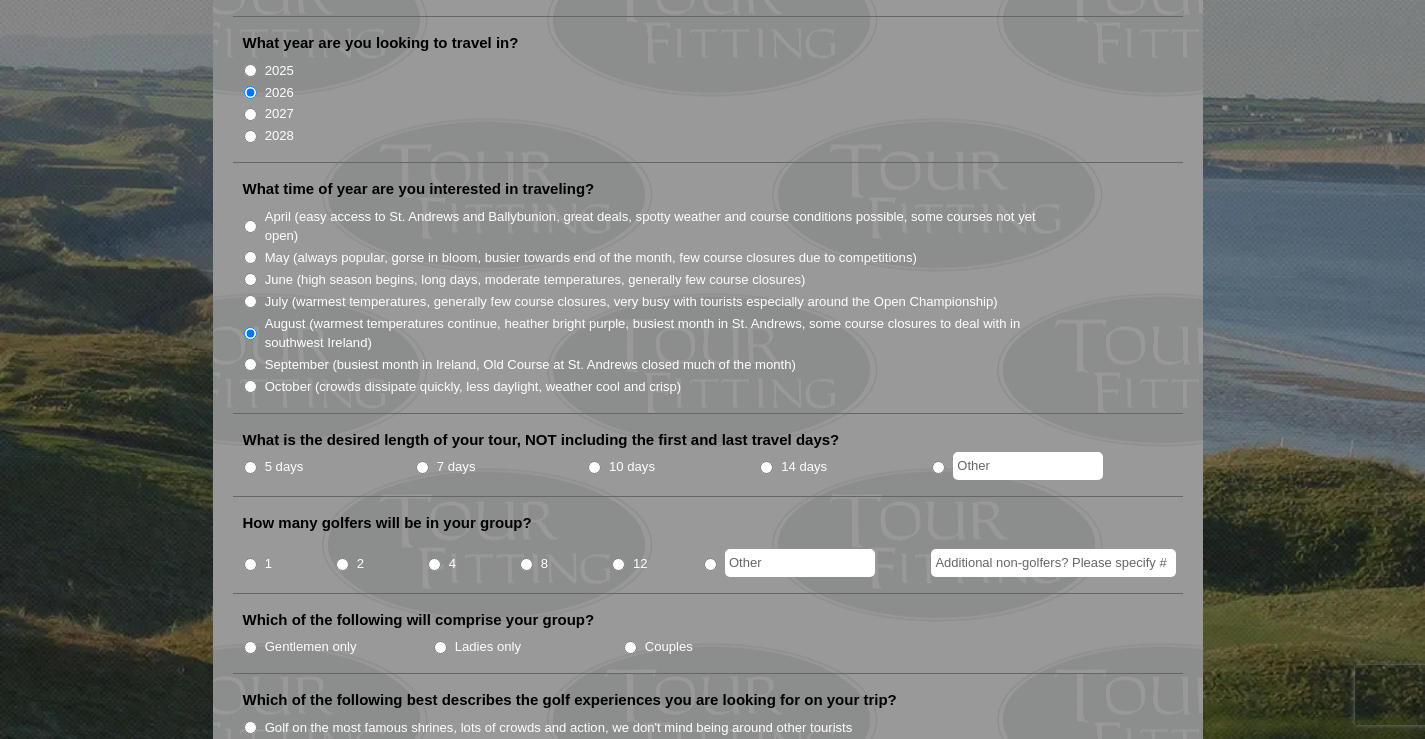 click on "7 days" at bounding box center (422, 467) 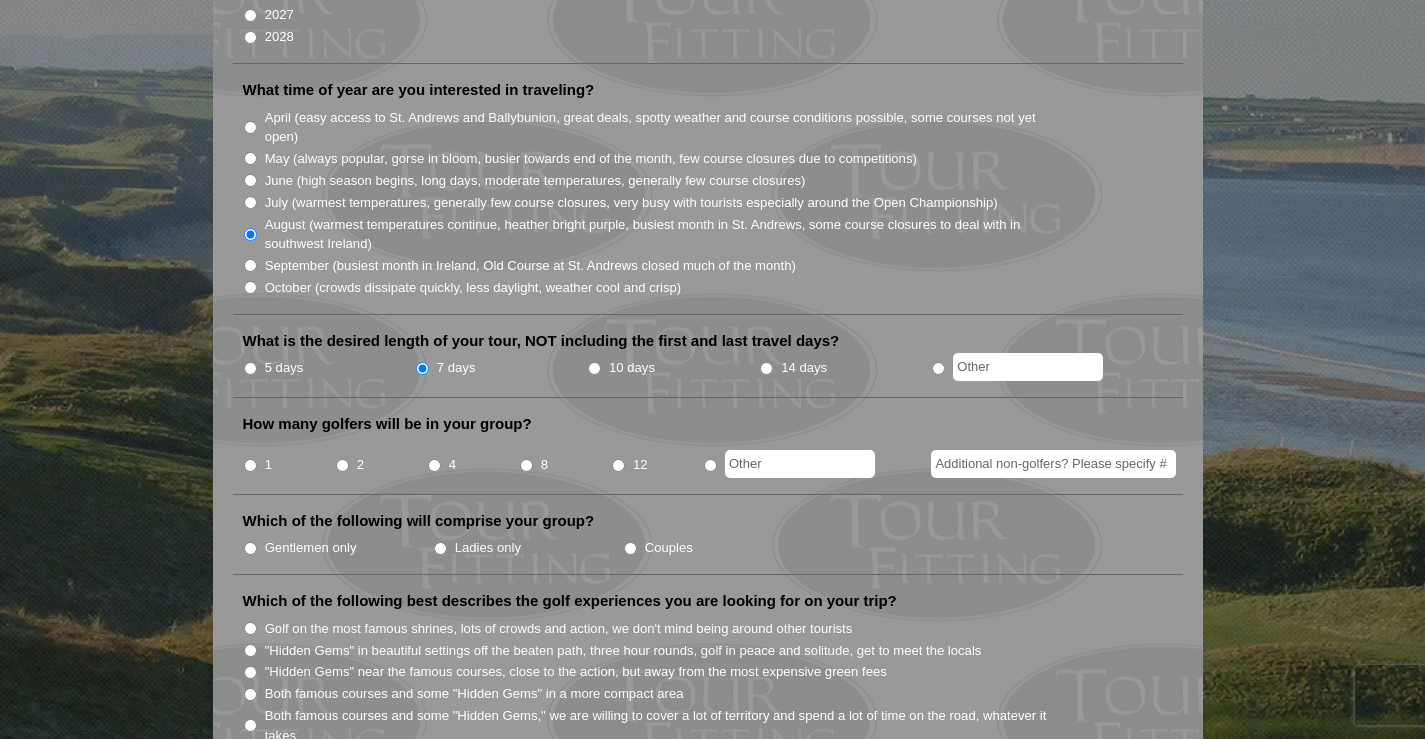 scroll, scrollTop: 498, scrollLeft: 0, axis: vertical 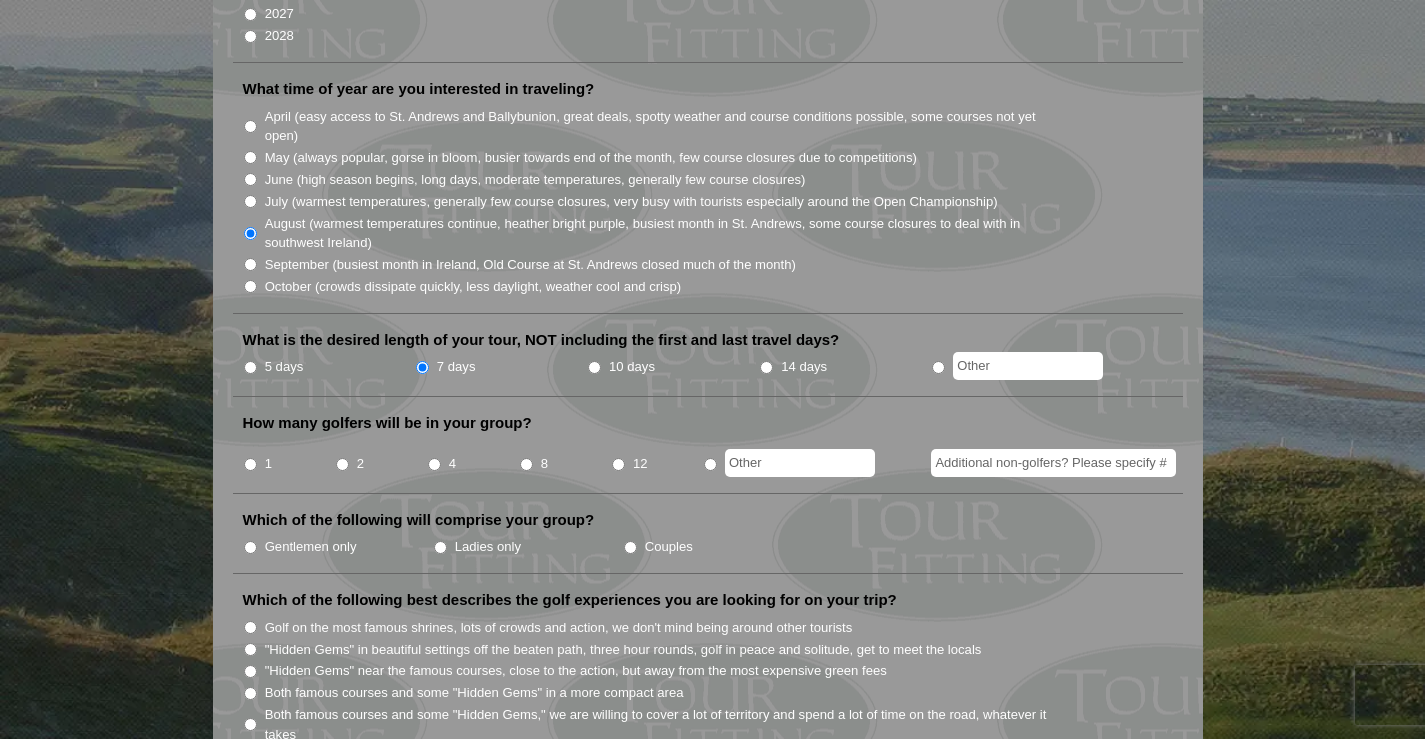 click at bounding box center [710, 464] 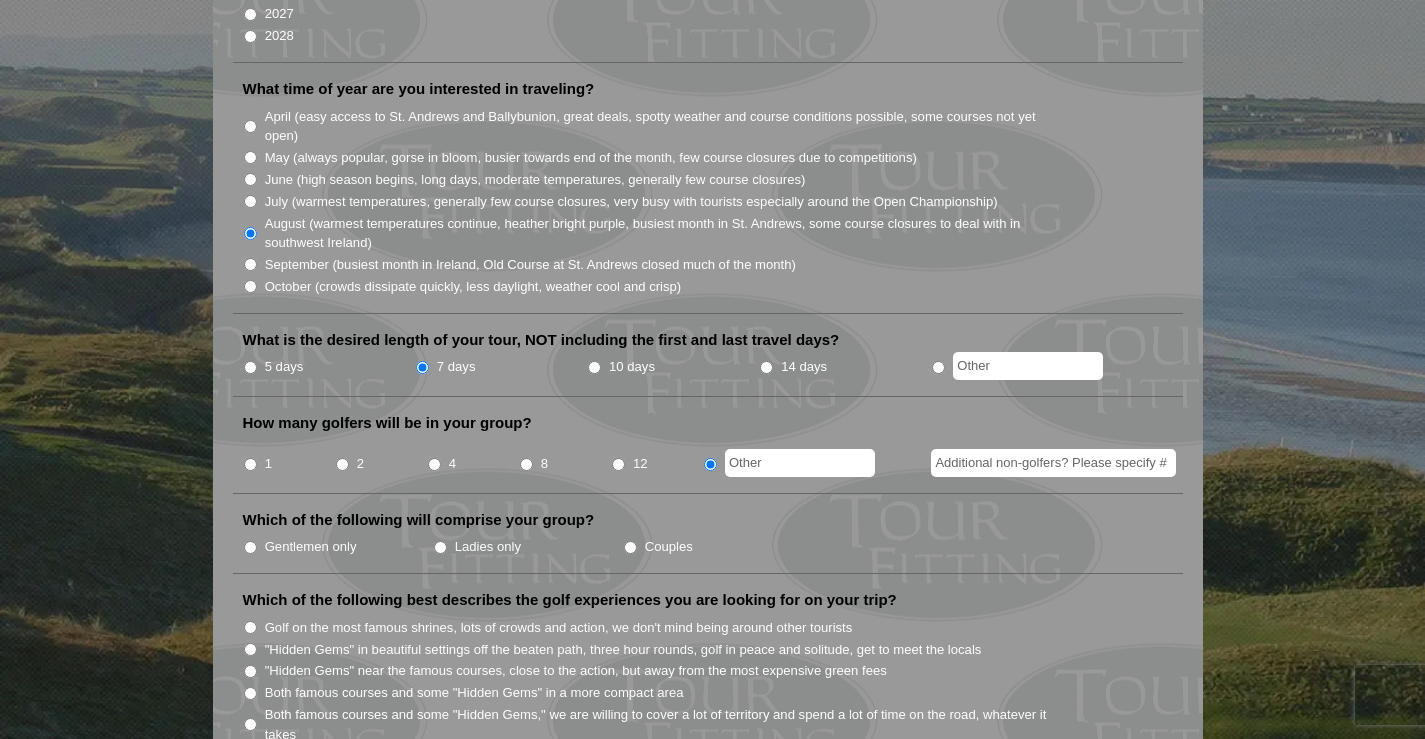 click at bounding box center (800, 463) 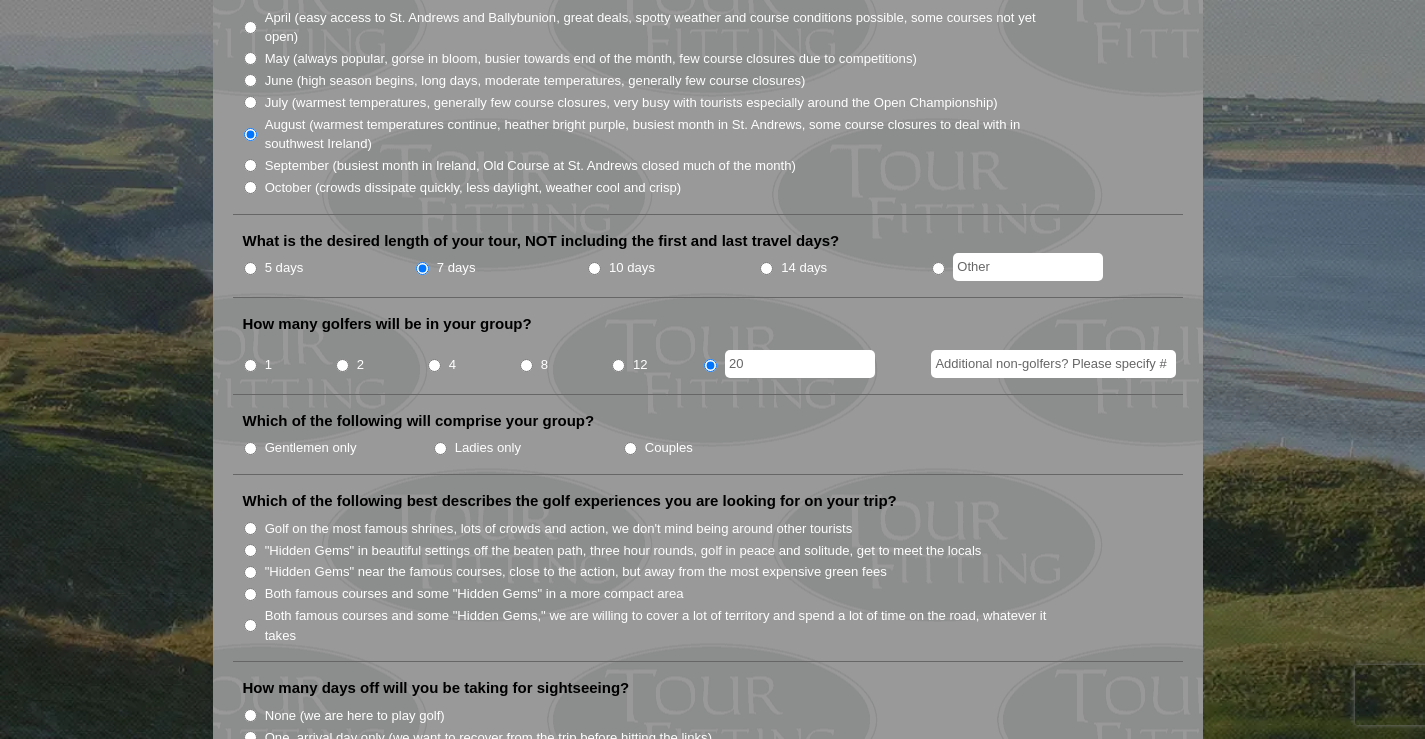 scroll, scrollTop: 598, scrollLeft: 0, axis: vertical 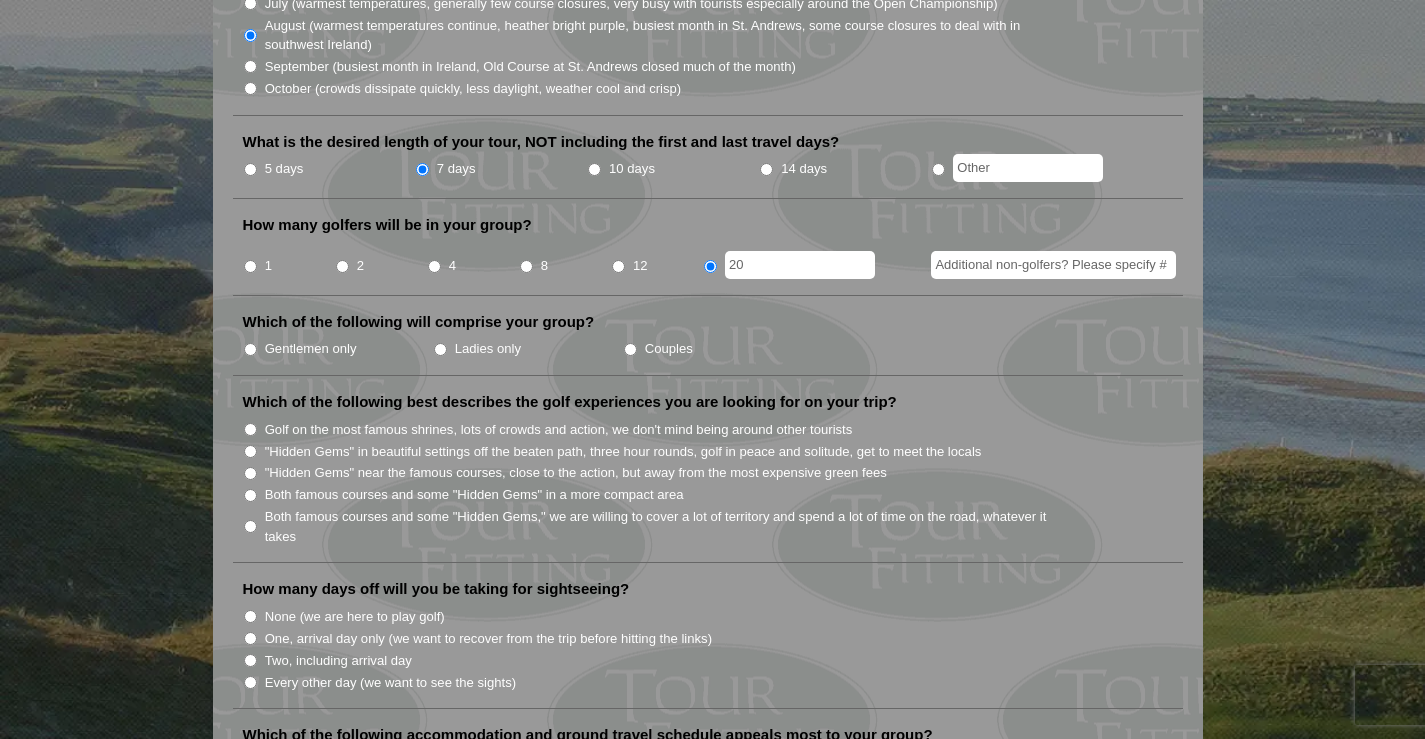 type on "20" 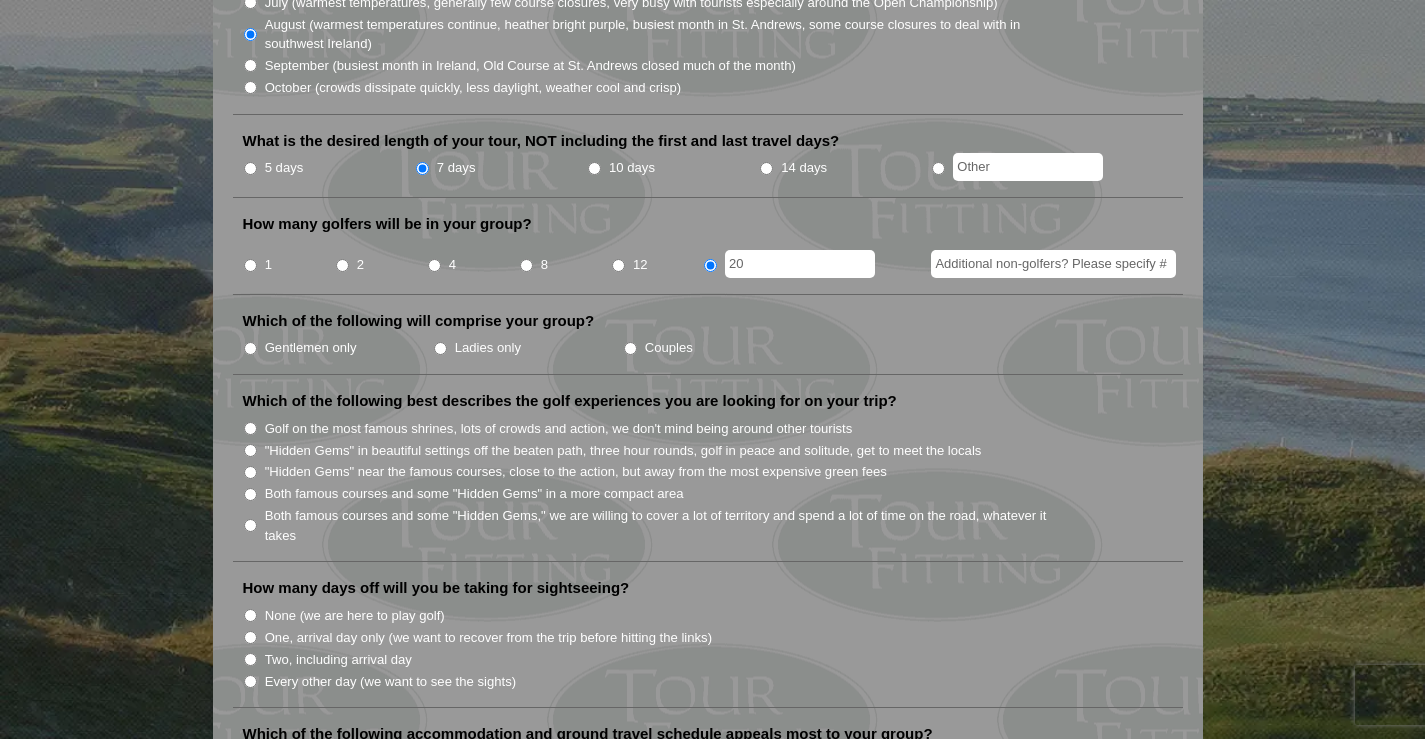 click on "Gentlemen only" at bounding box center [338, 347] 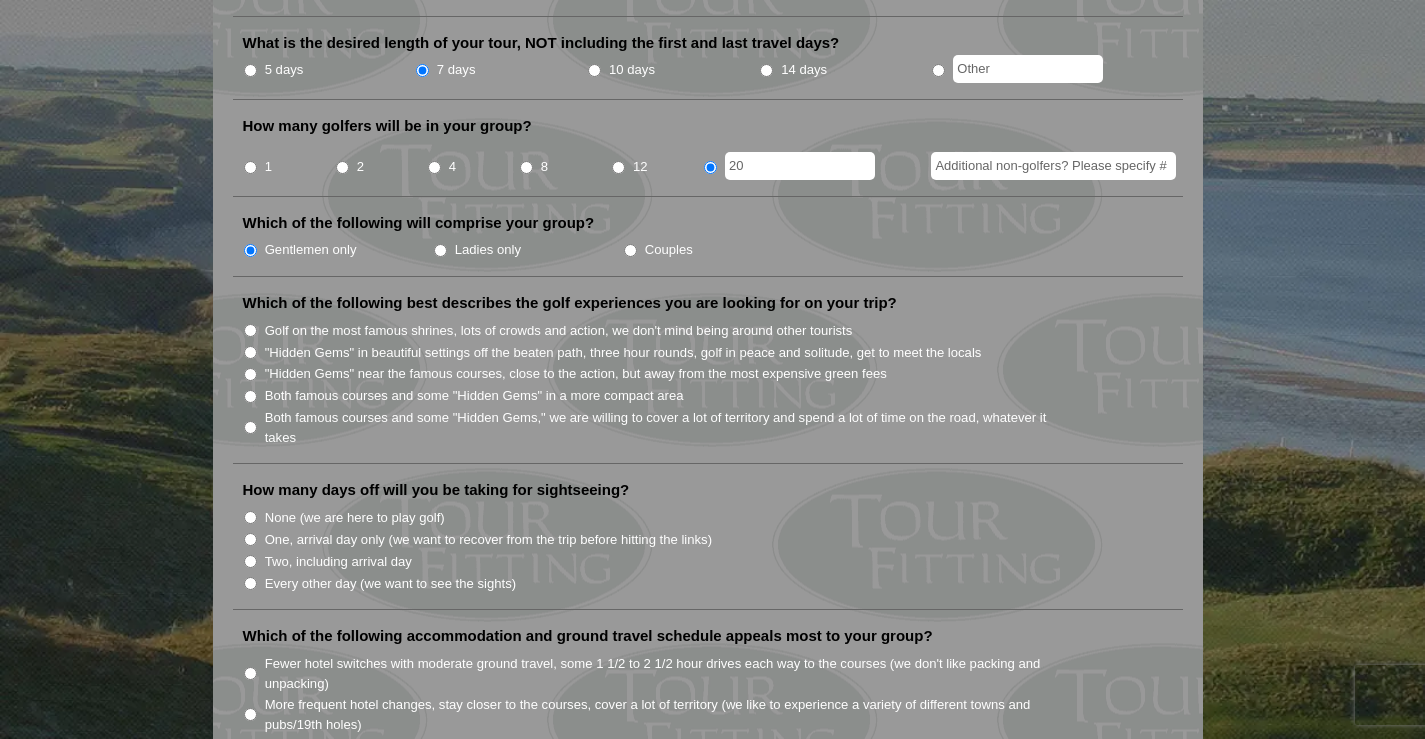 scroll, scrollTop: 796, scrollLeft: 0, axis: vertical 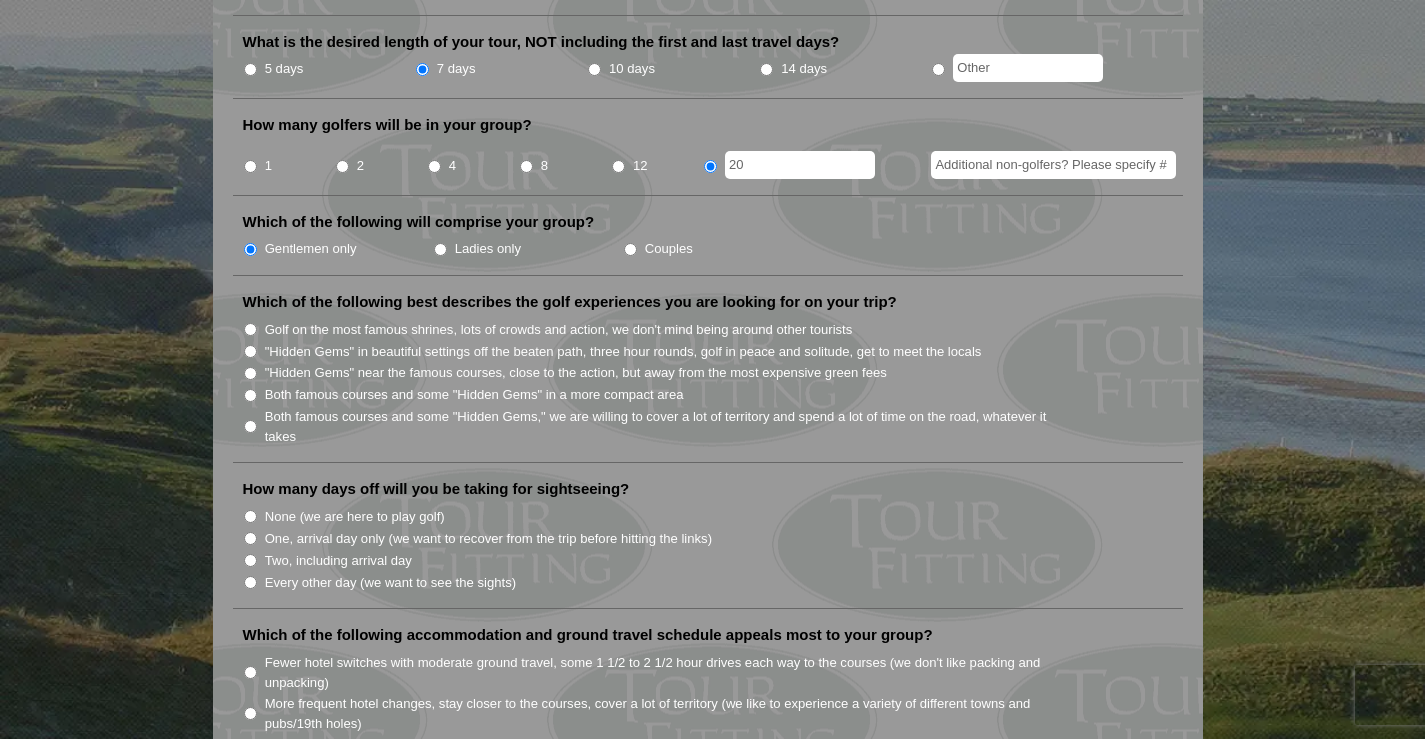 click on "Golf on the most famous shrines, lots of crowds and action, we don't mind being around other tourists" at bounding box center [250, 329] 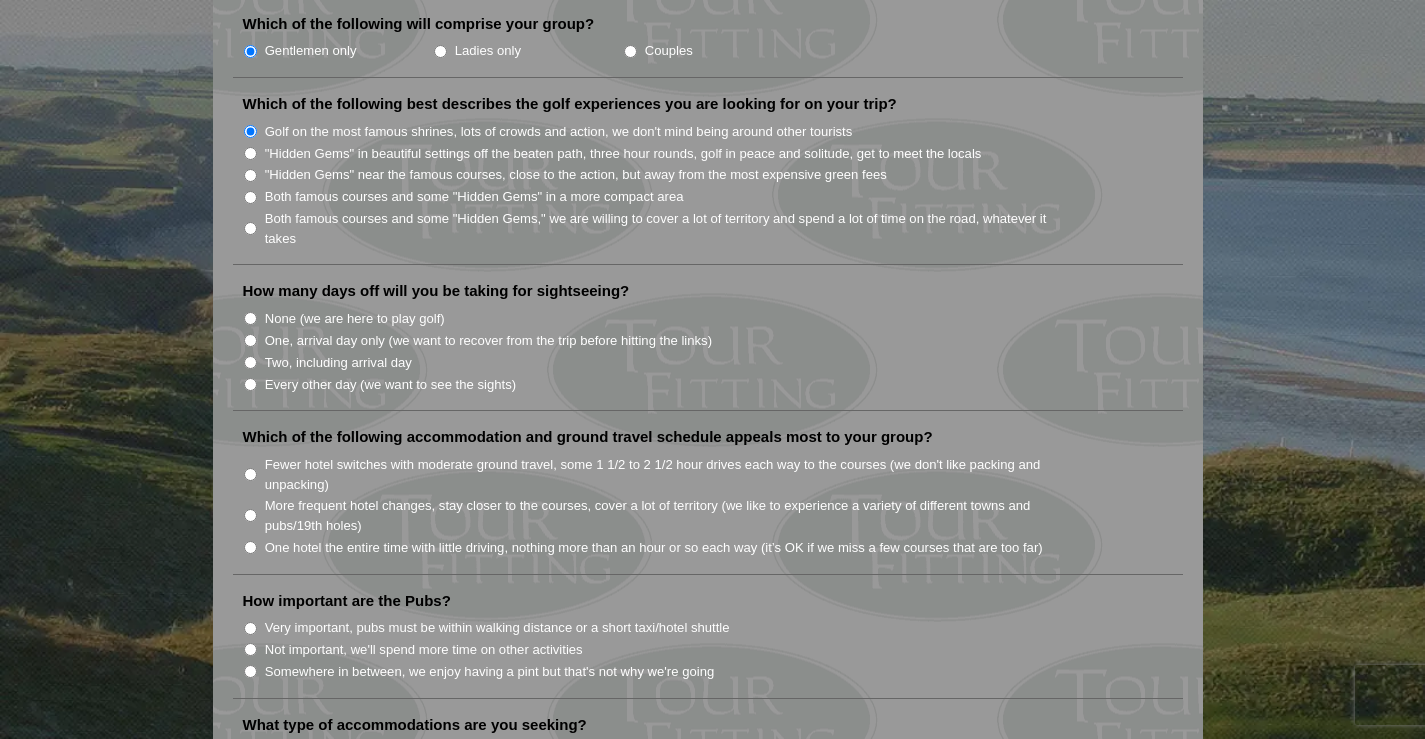 scroll, scrollTop: 995, scrollLeft: 0, axis: vertical 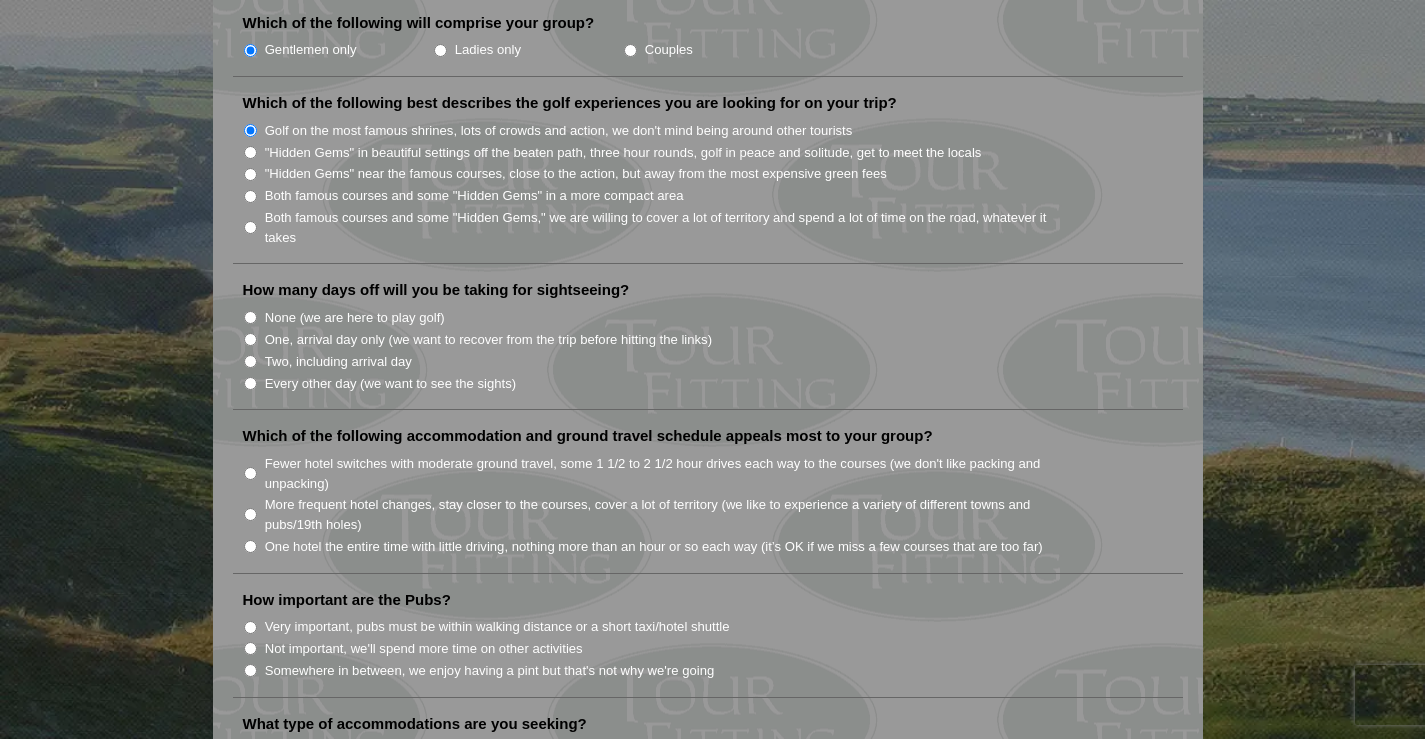 click on "None (we are here to play golf)" at bounding box center (250, 317) 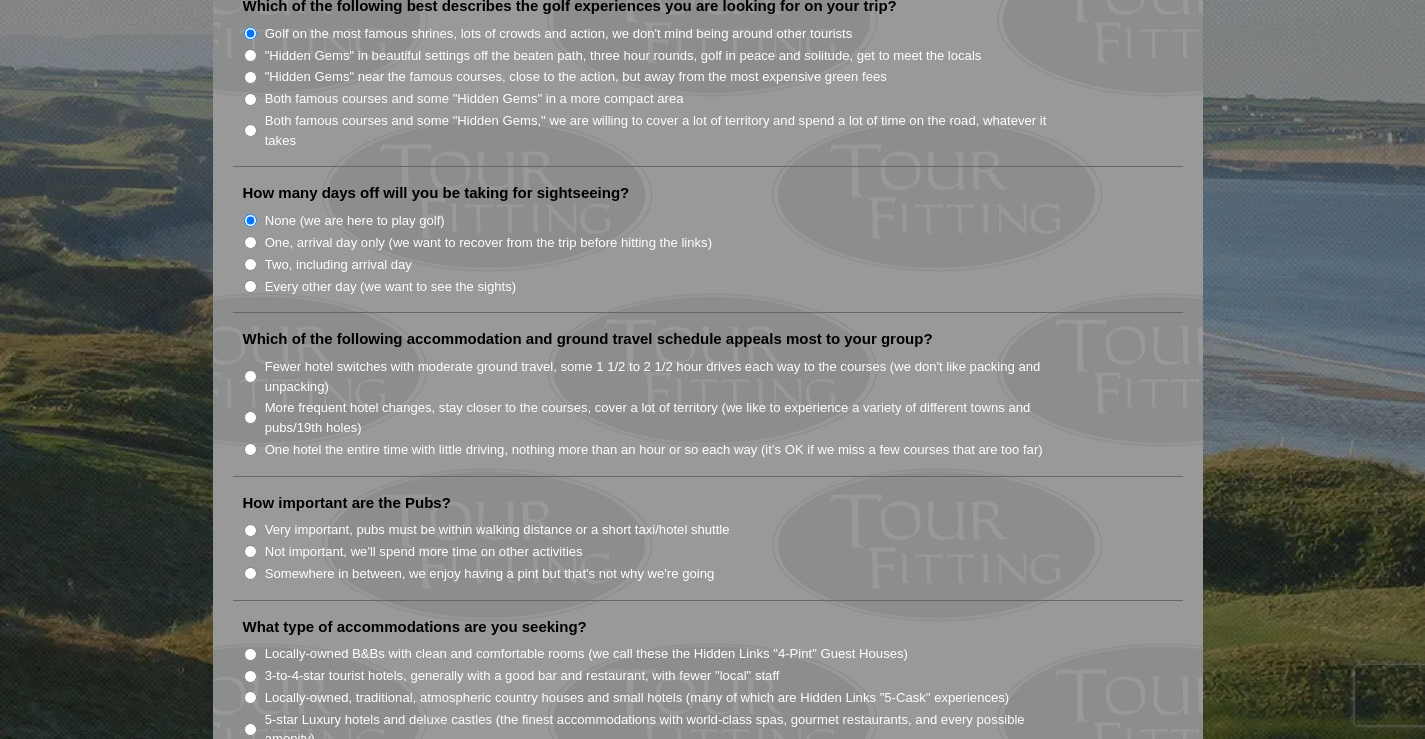 scroll, scrollTop: 1093, scrollLeft: 0, axis: vertical 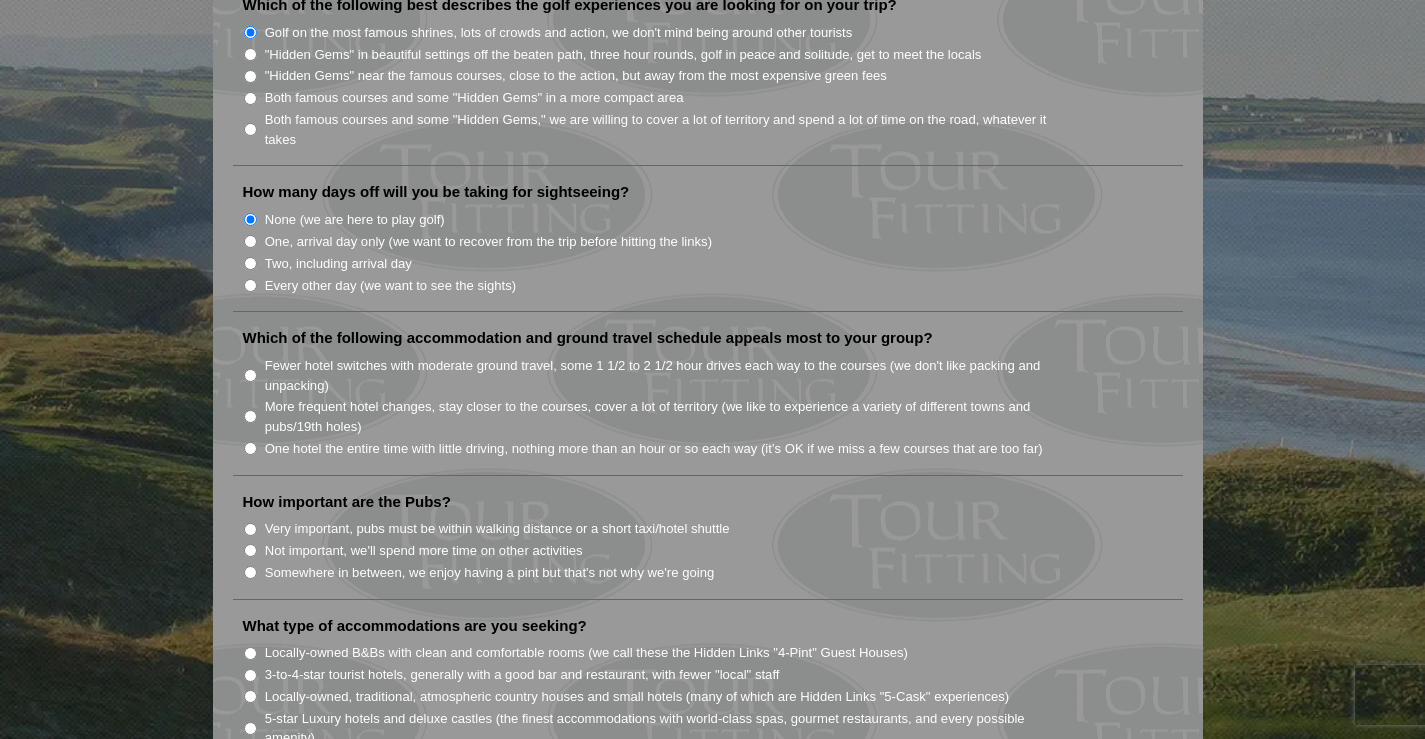 click on "One hotel the entire time with little driving, nothing more than an hour or so each way (it’s OK if we miss a few courses that are too far)" at bounding box center (250, 448) 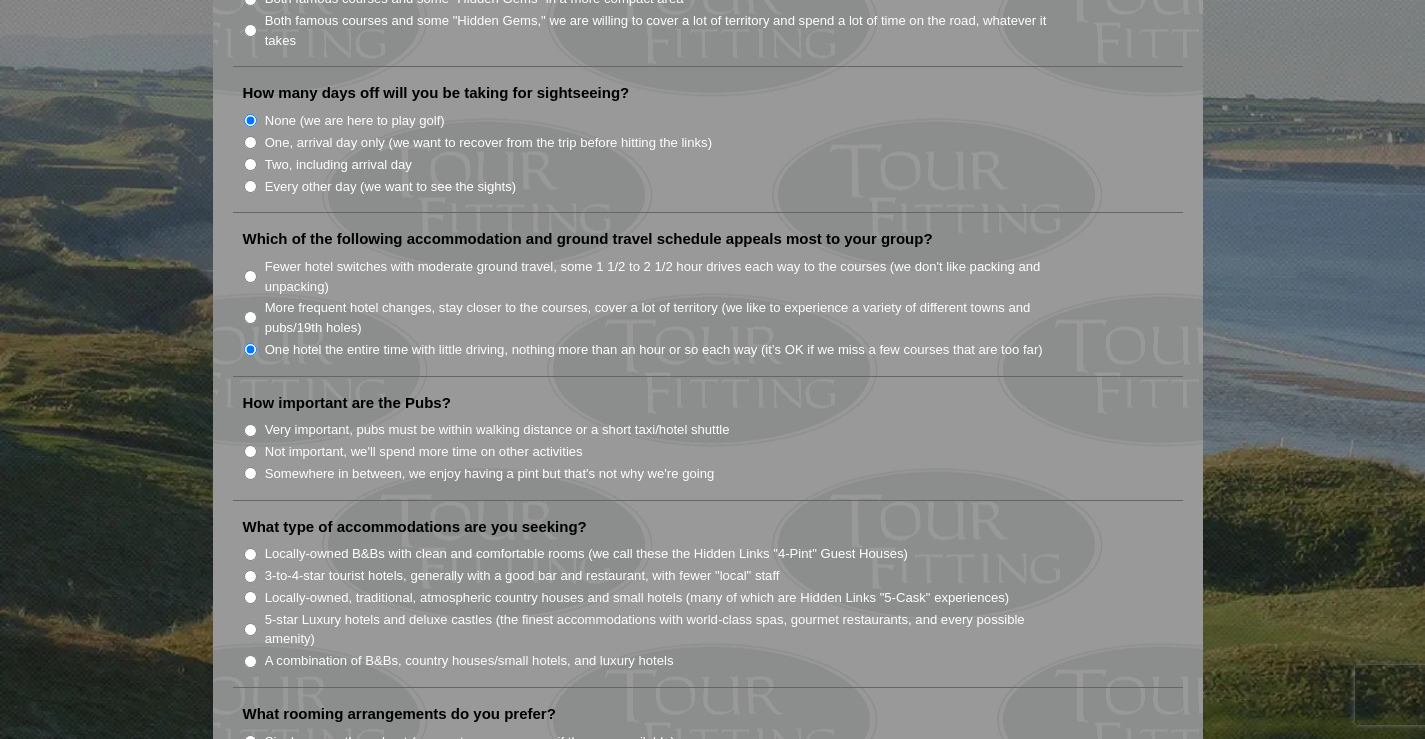 scroll, scrollTop: 1193, scrollLeft: 0, axis: vertical 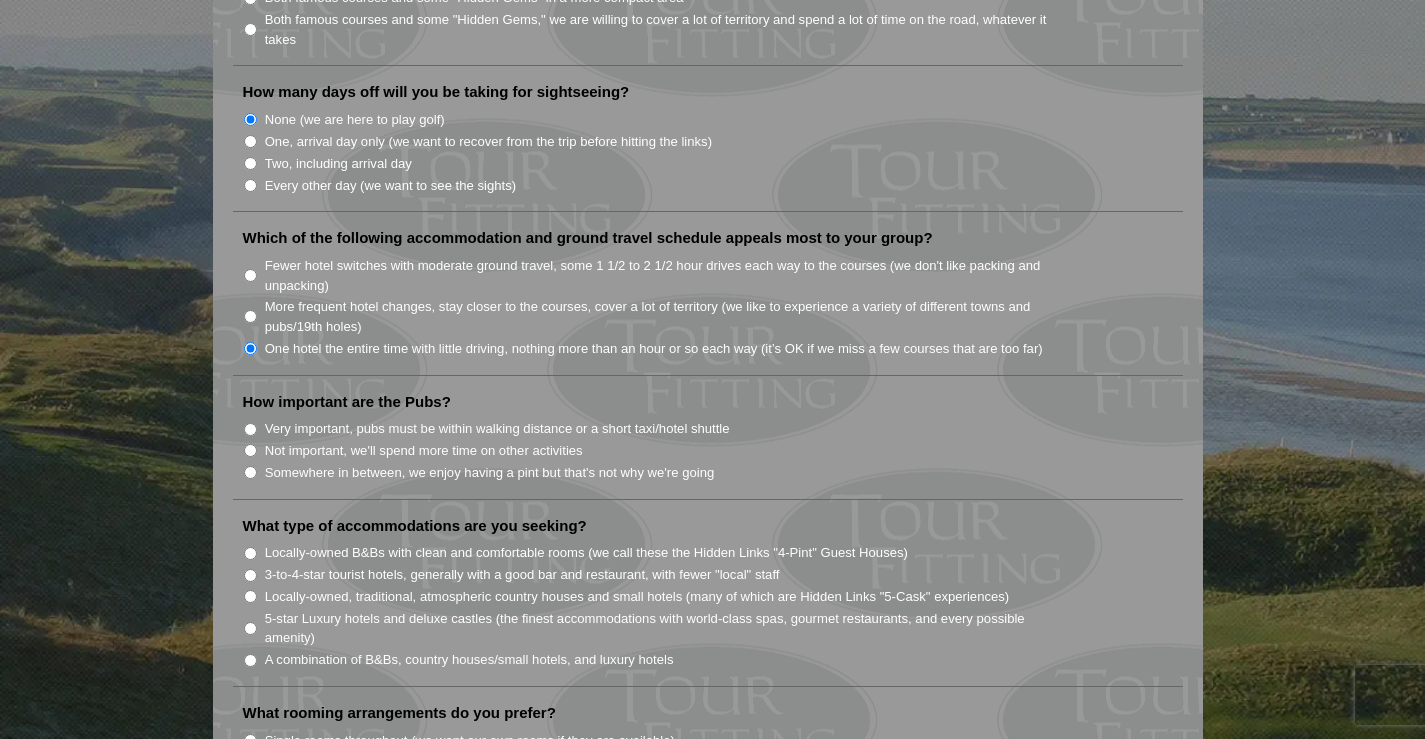 click on "Very important, pubs must be within walking distance or a short taxi/hotel shuttle" at bounding box center [250, 429] 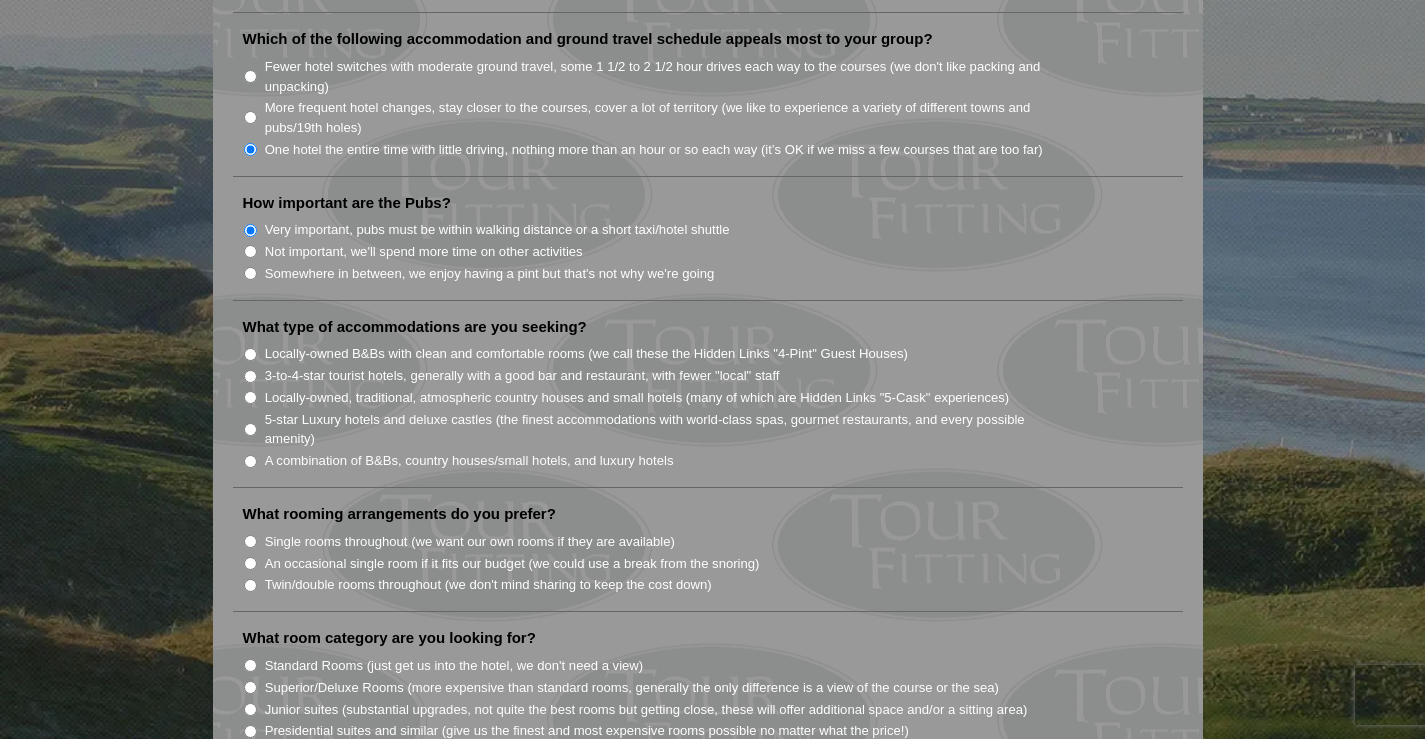 scroll, scrollTop: 1393, scrollLeft: 0, axis: vertical 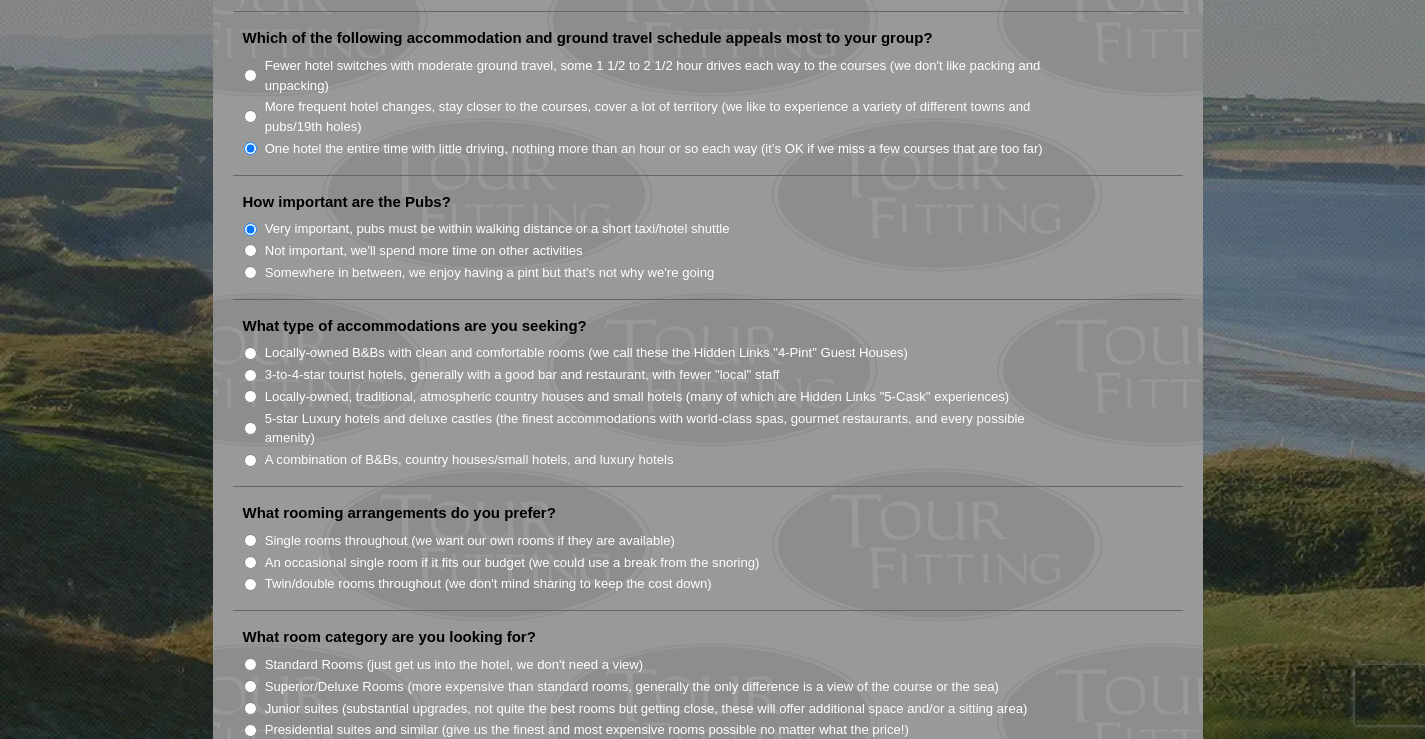 click on "3-to-4-star tourist hotels, generally with a good bar and restaurant, with fewer "local" staff" at bounding box center (250, 375) 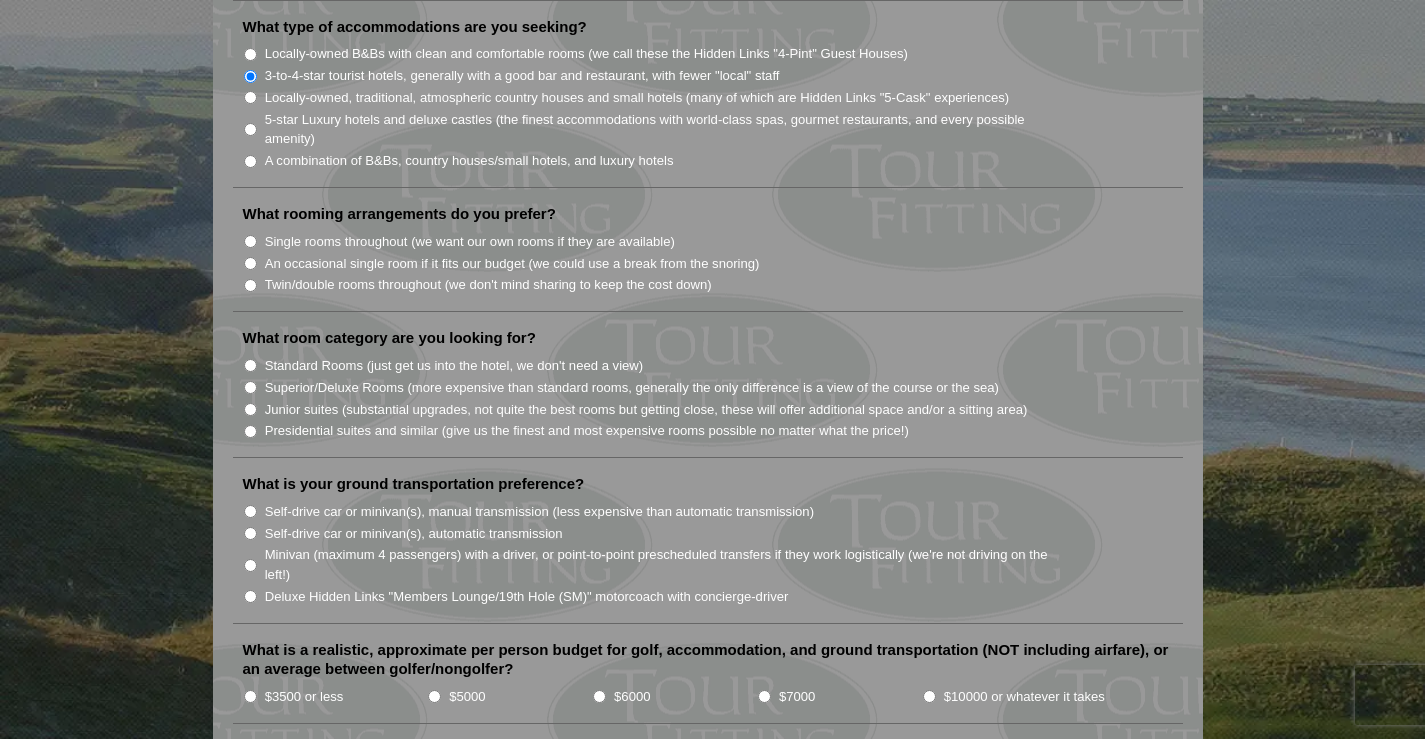 scroll, scrollTop: 1693, scrollLeft: 0, axis: vertical 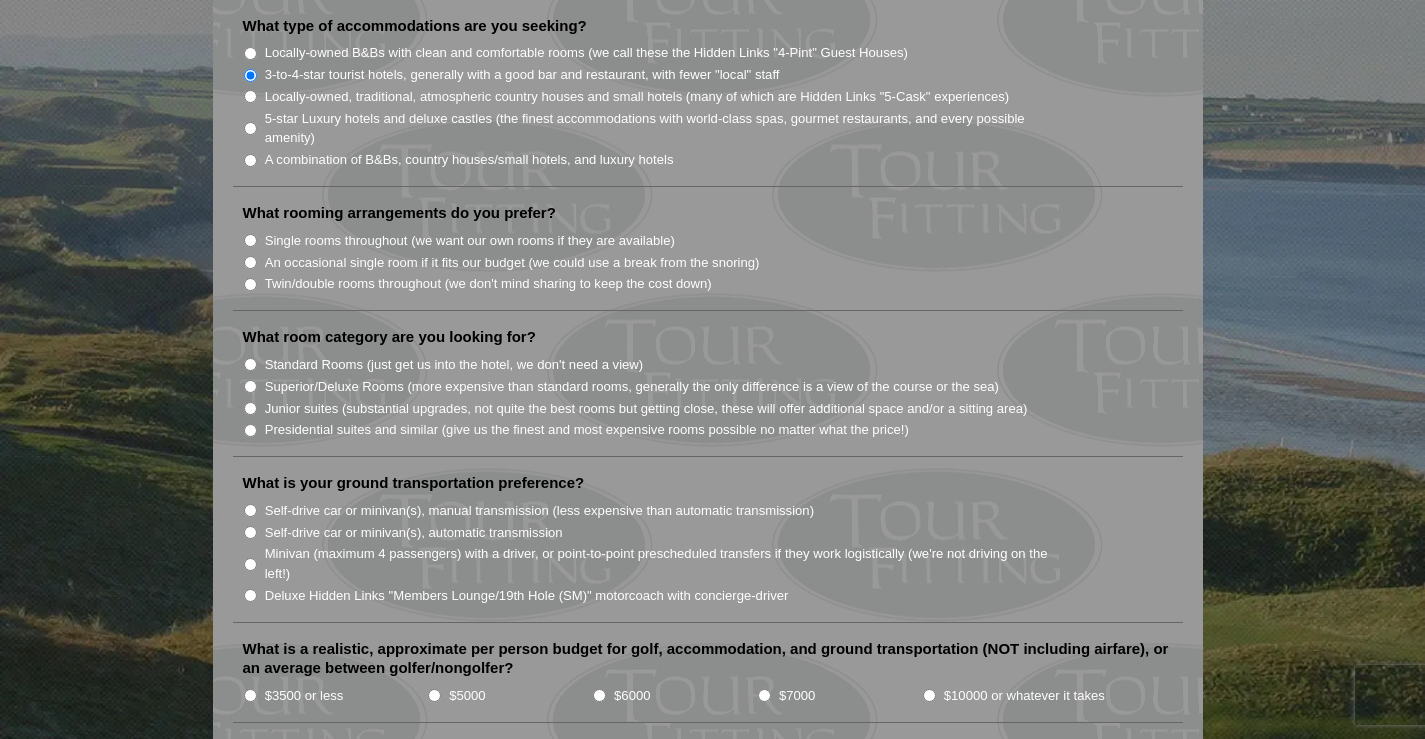 click on "Single rooms throughout (we want our own rooms if they are available)" at bounding box center [250, 240] 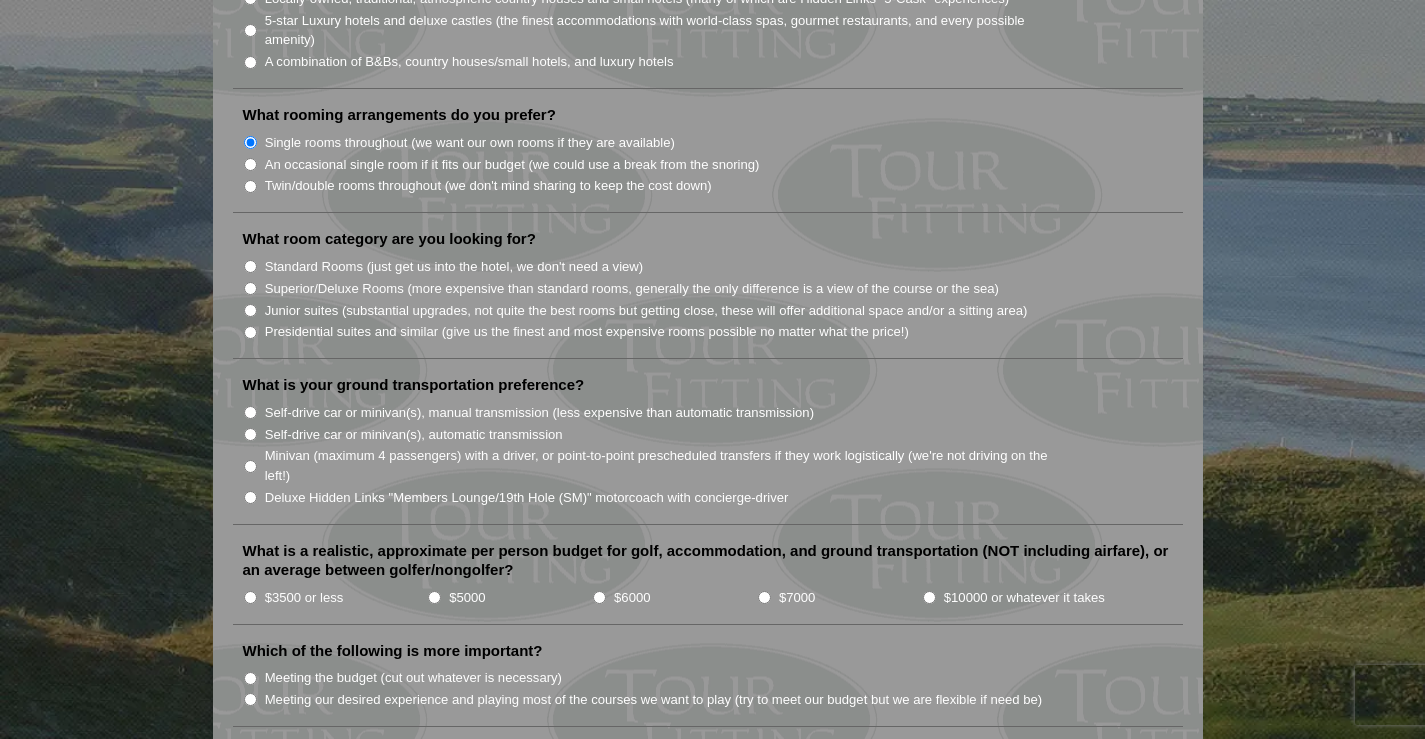 scroll, scrollTop: 1792, scrollLeft: 0, axis: vertical 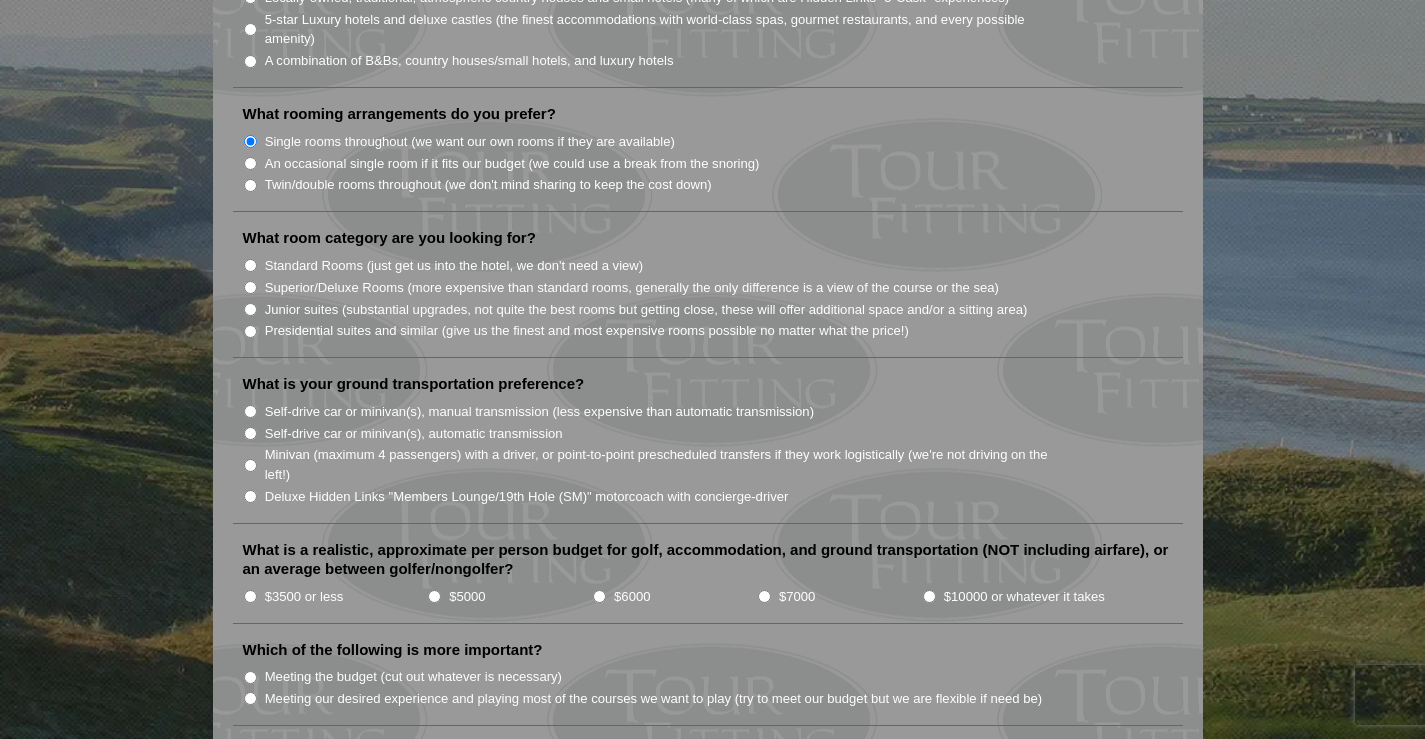 click on "Standard Rooms (just get us into the hotel, we don't need a view)" at bounding box center [250, 265] 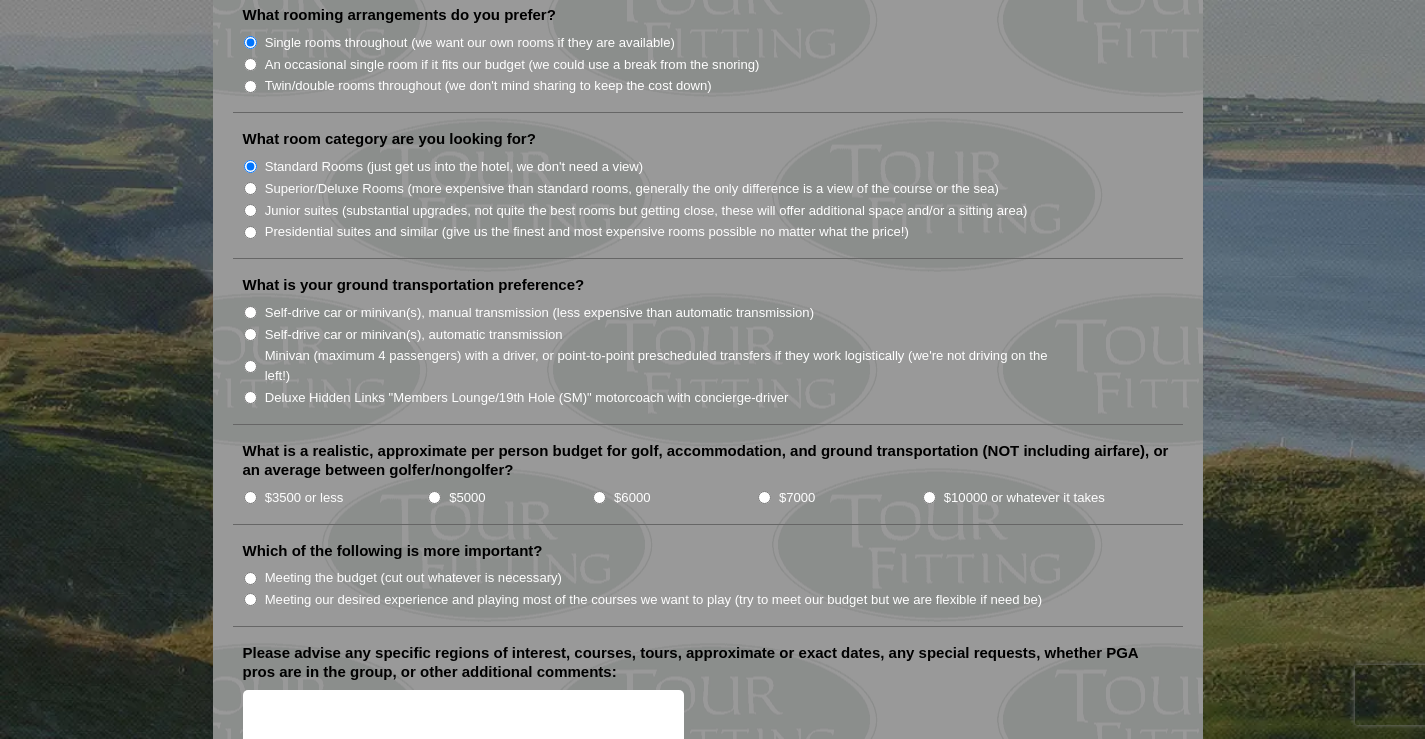 scroll, scrollTop: 1892, scrollLeft: 0, axis: vertical 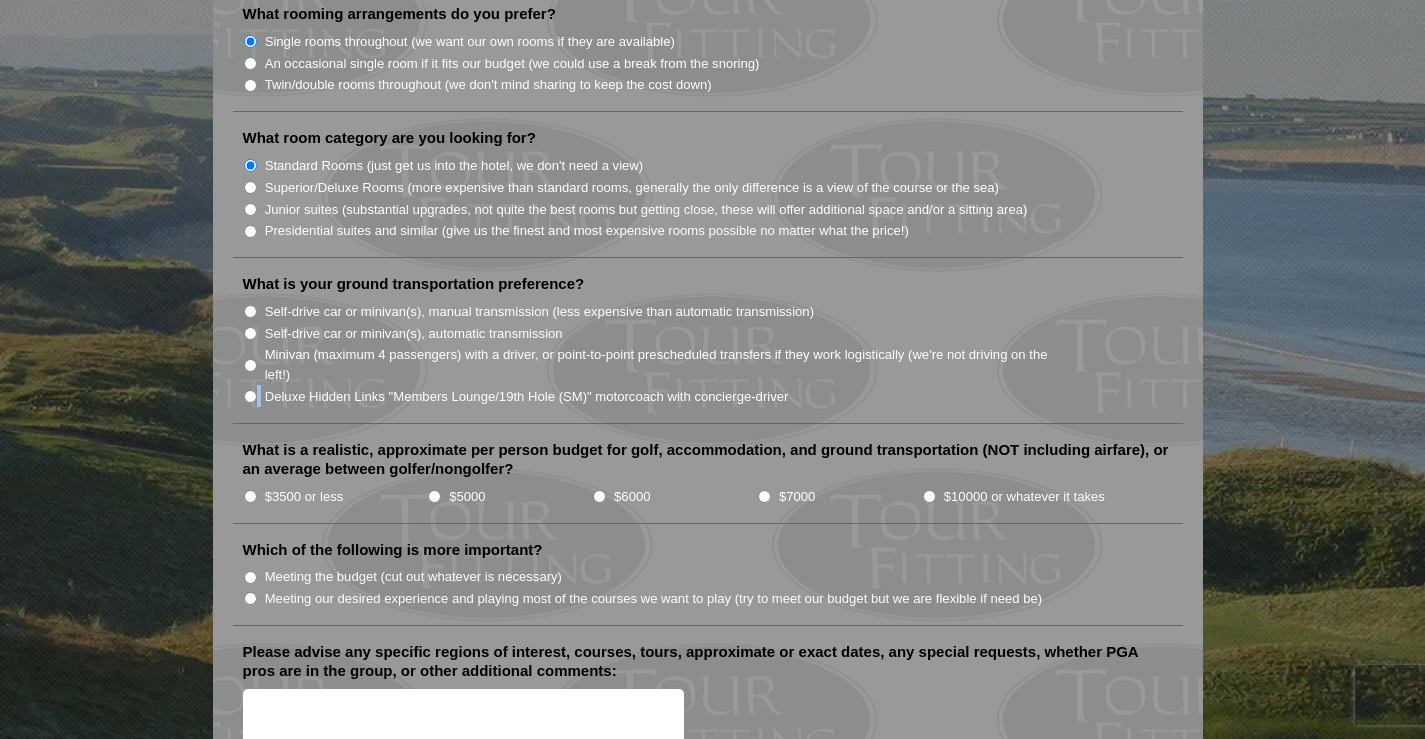click on "Deluxe Hidden Links "Members Lounge/19th Hole (SM)" motorcoach with concierge-driver" at bounding box center [716, 396] 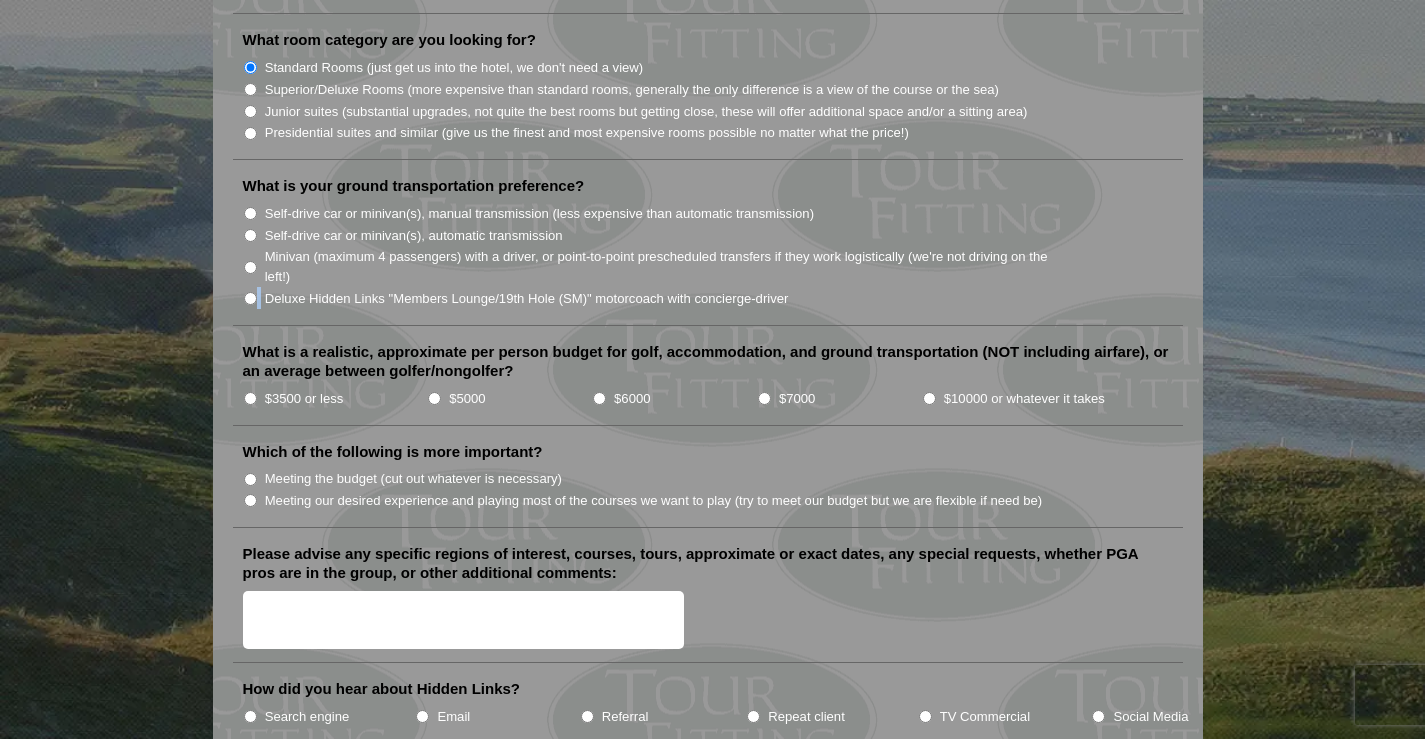 scroll, scrollTop: 1991, scrollLeft: 0, axis: vertical 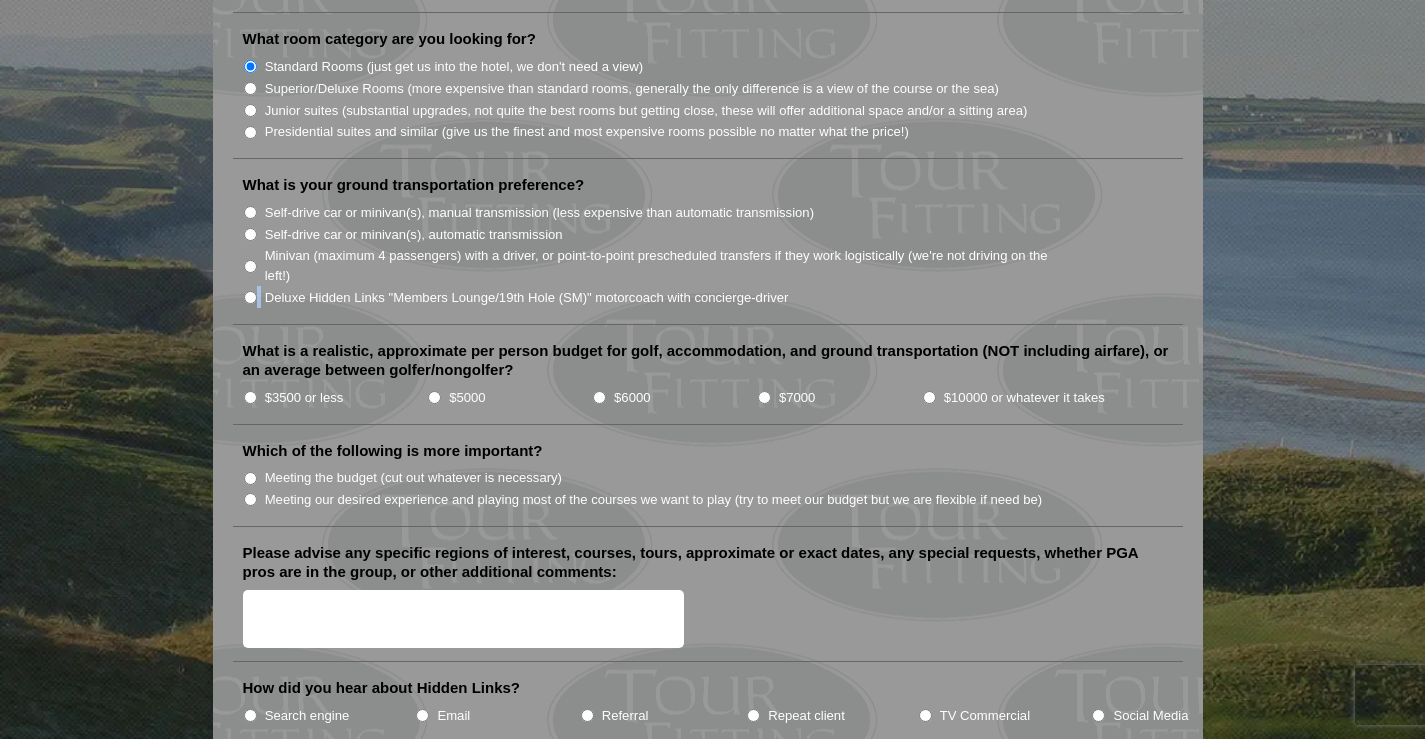 click on "Deluxe Hidden Links "Members Lounge/19th Hole (SM)" motorcoach with concierge-driver" at bounding box center (250, 297) 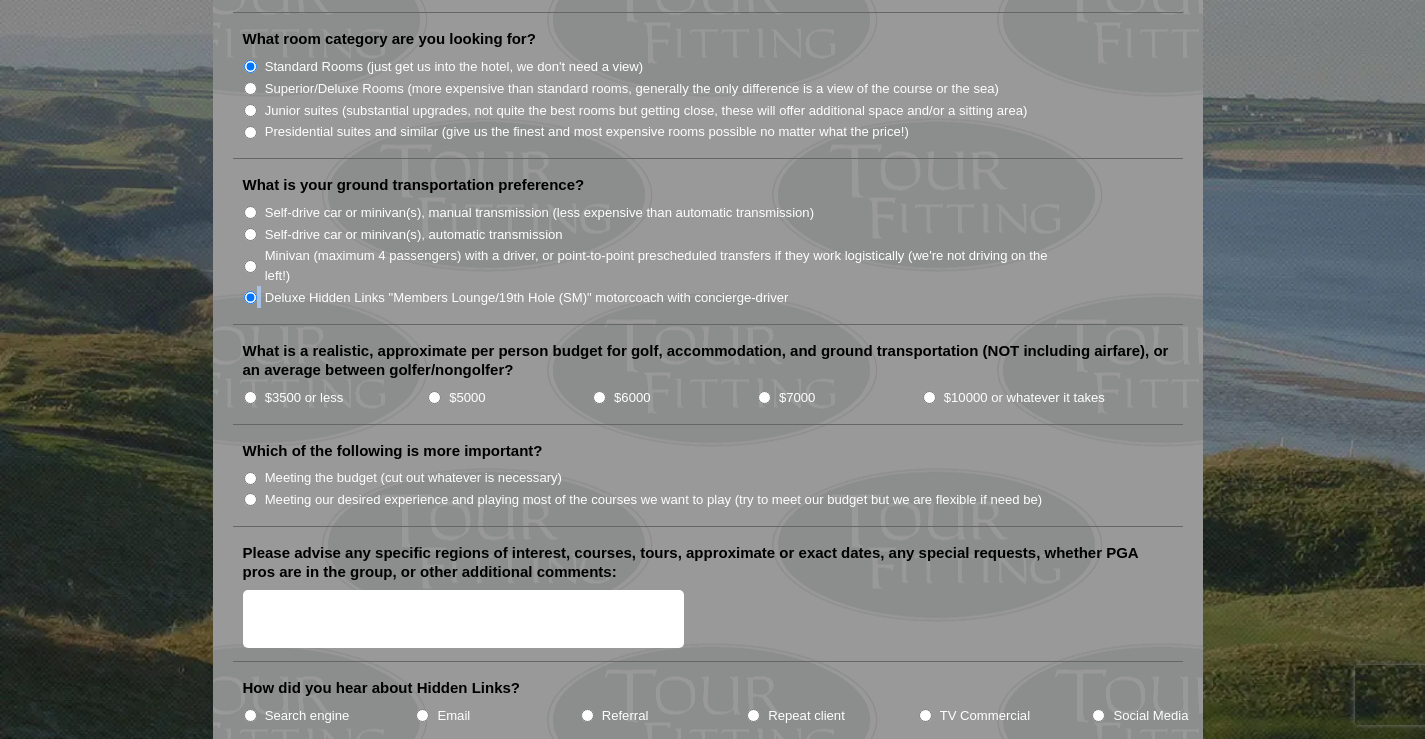 click on "$7000" at bounding box center (764, 397) 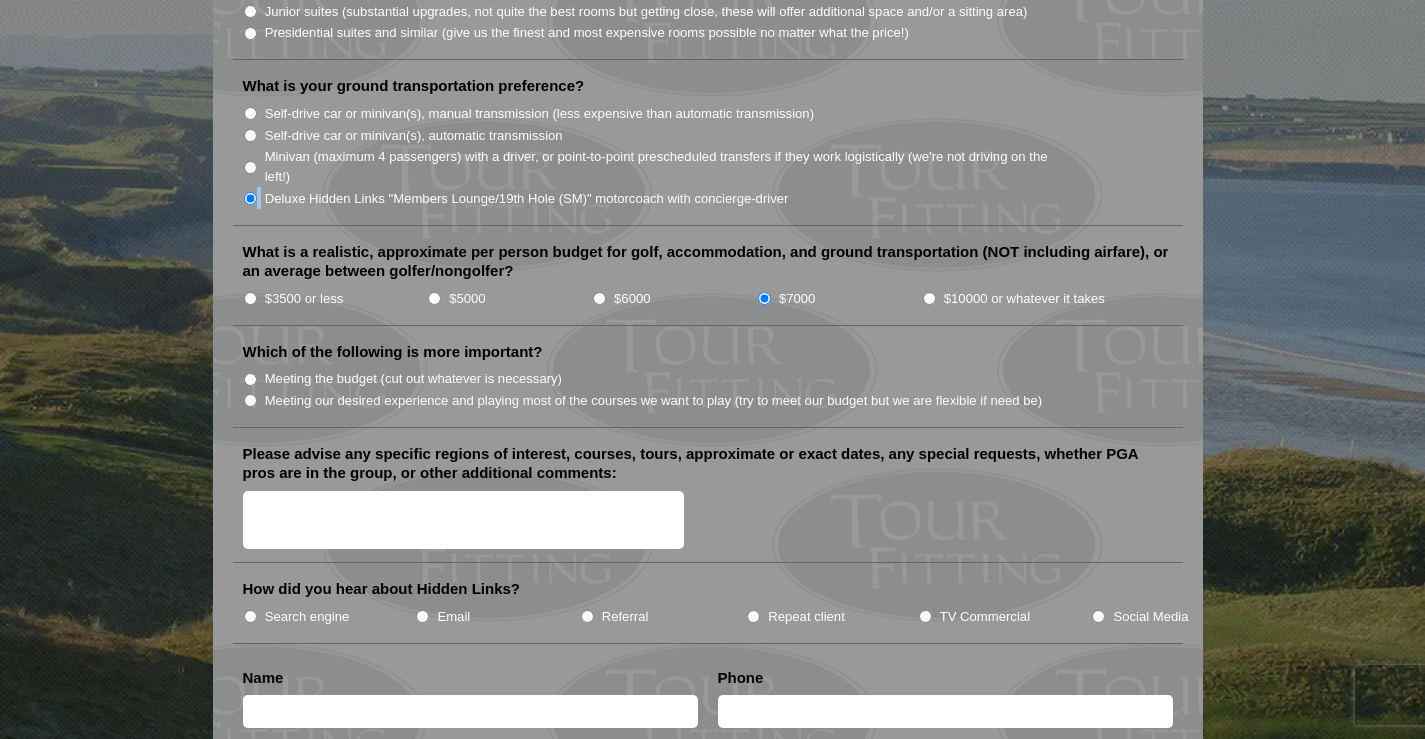 scroll, scrollTop: 2091, scrollLeft: 0, axis: vertical 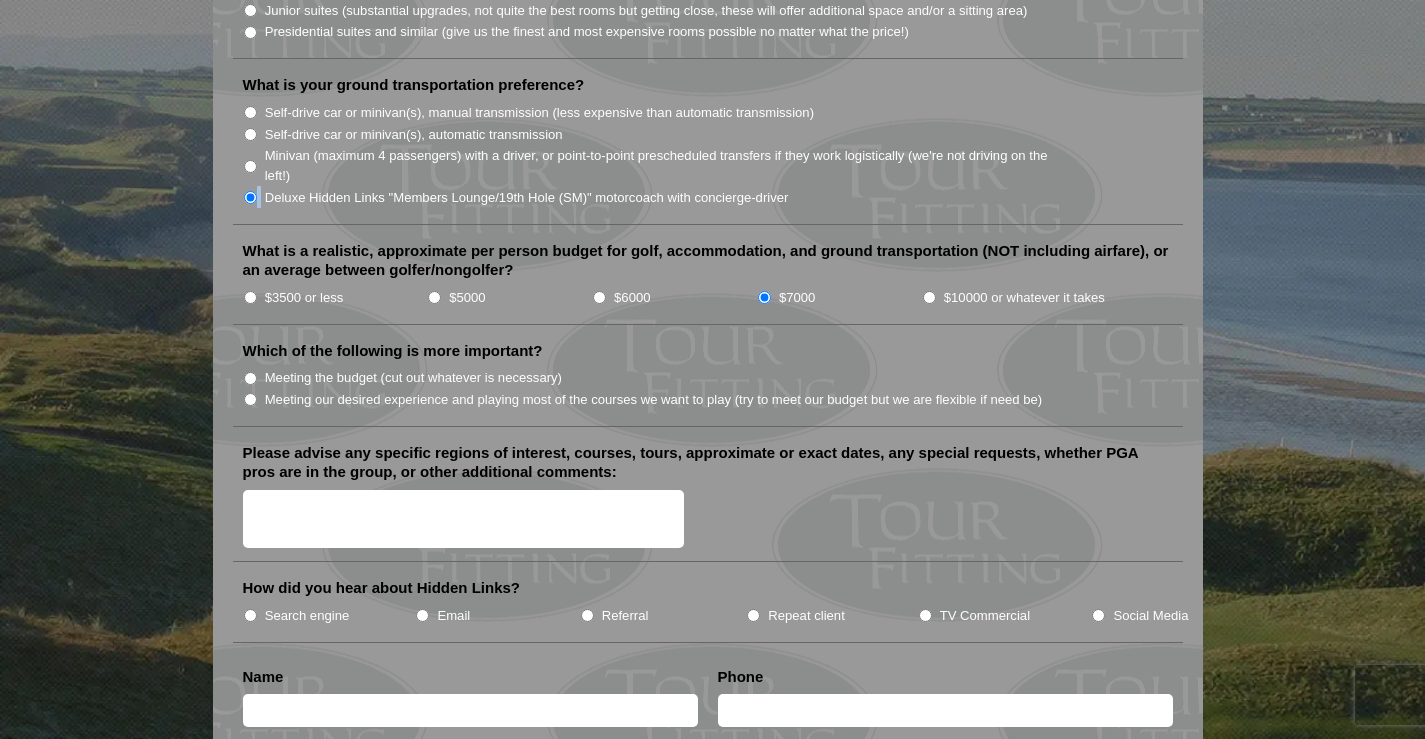 click on "Meeting our desired experience and playing most of the courses we want to play (try to meet our budget but we are flexible if need be)" at bounding box center [250, 399] 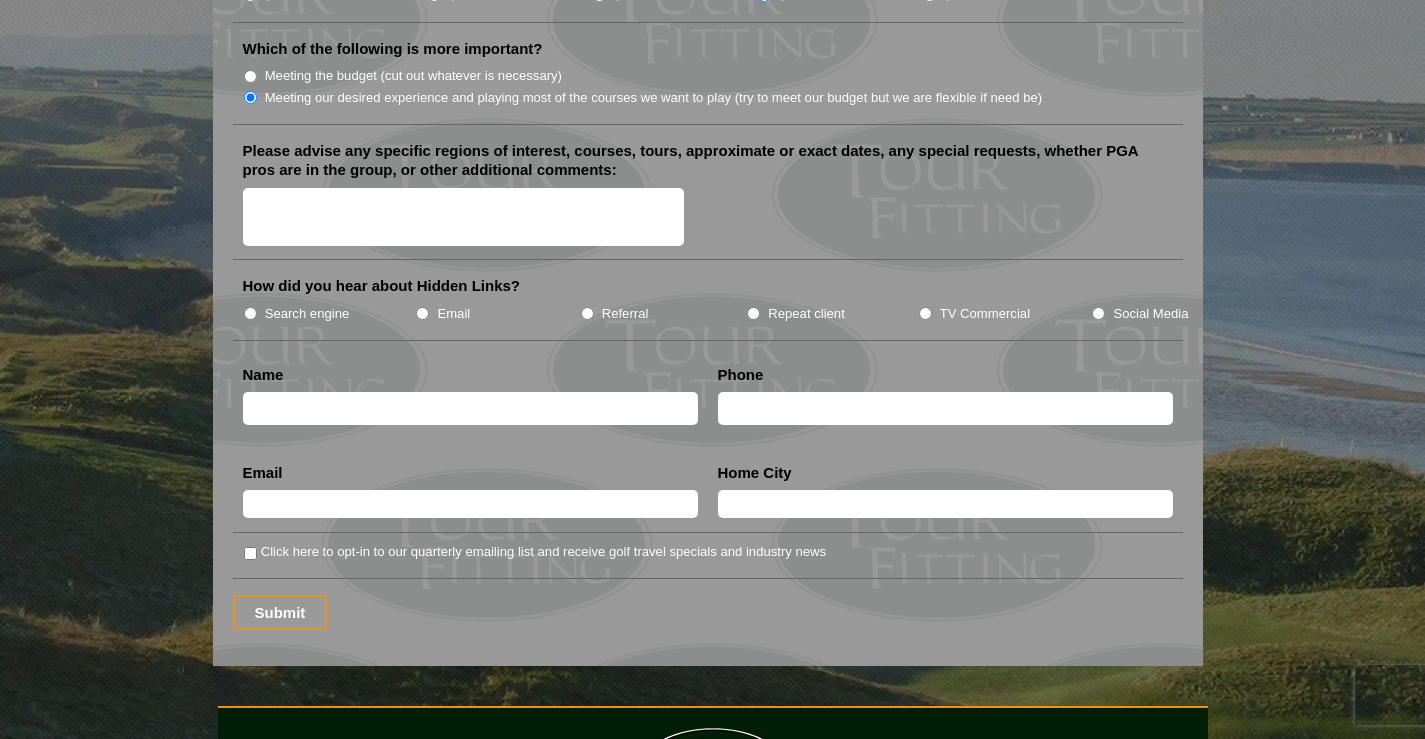 scroll, scrollTop: 2392, scrollLeft: 0, axis: vertical 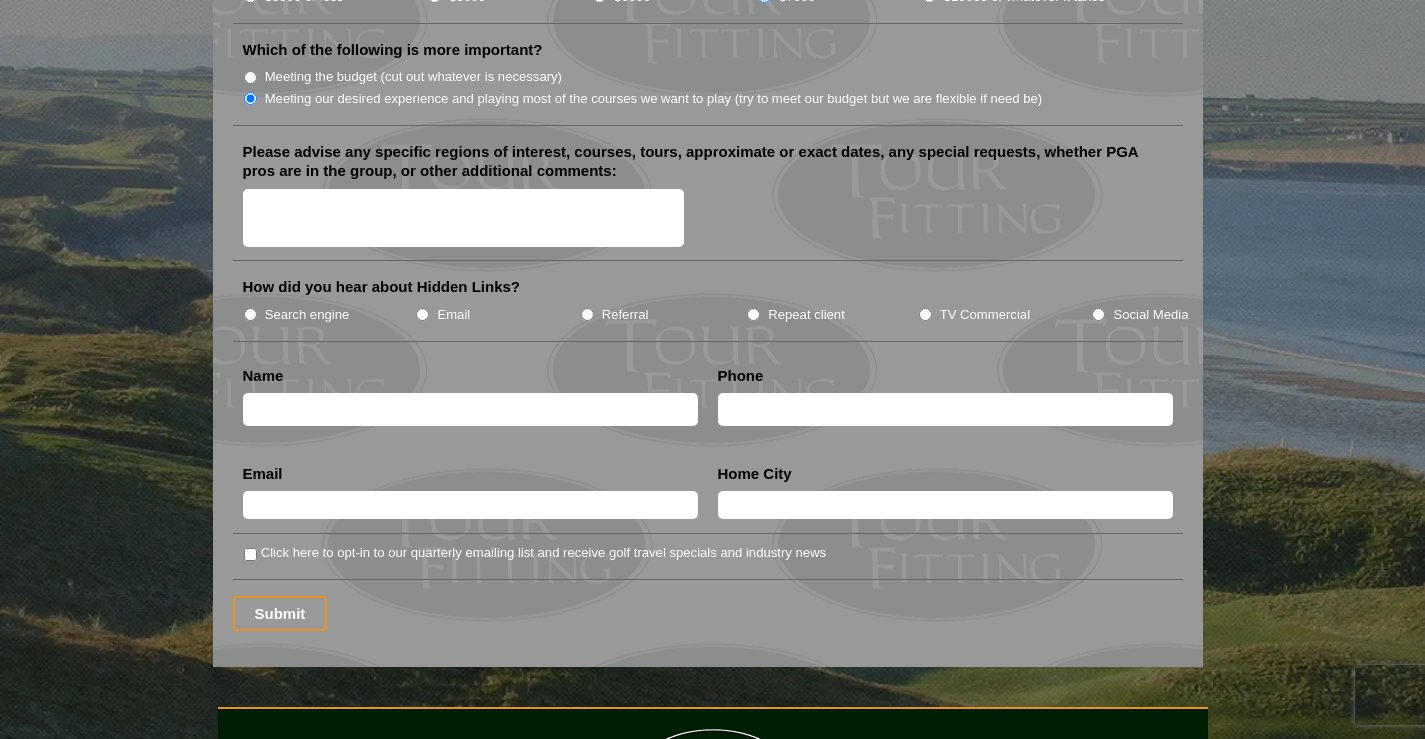click on "Please advise any specific regions of interest, courses, tours, approximate or exact dates, any special requests, whether PGA pros are in the group, or other additional comments:" at bounding box center [464, 218] 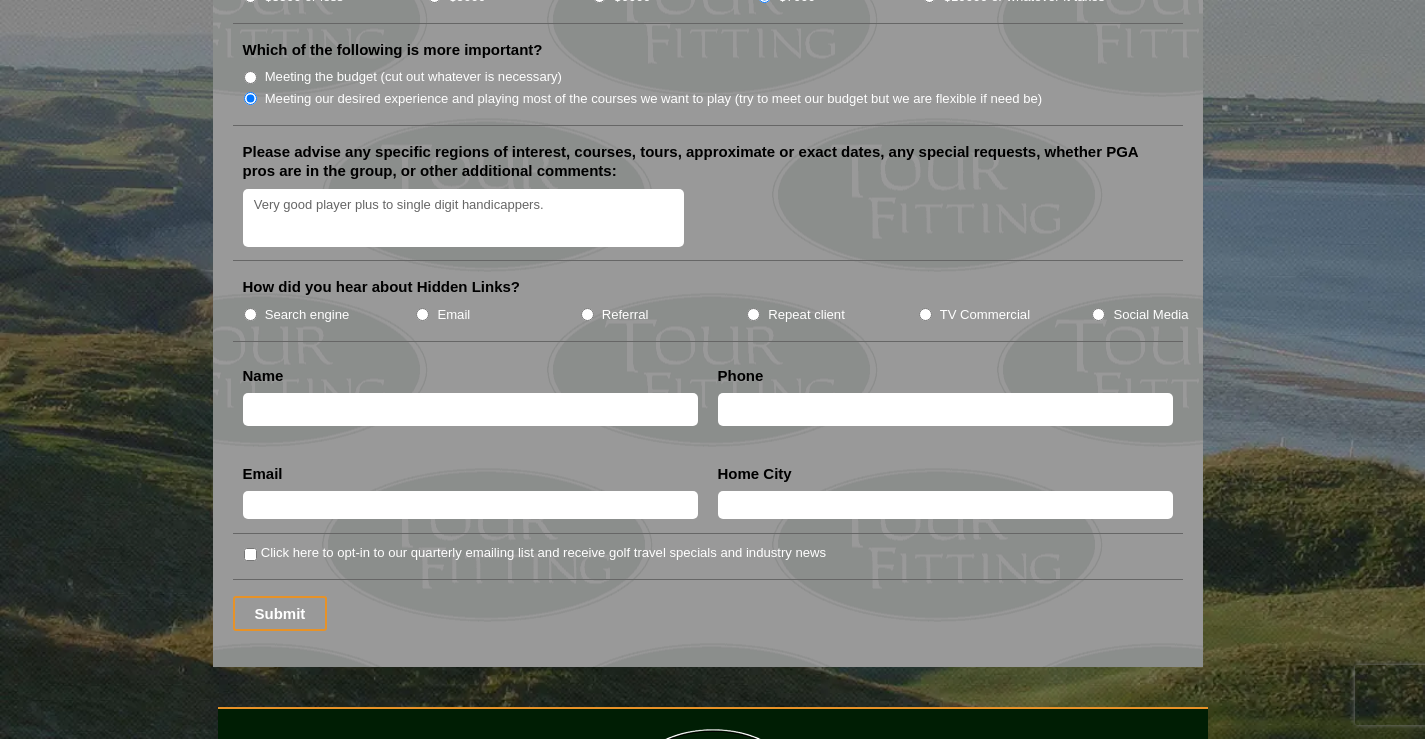 type on "Very good player plus to single digit handicappers." 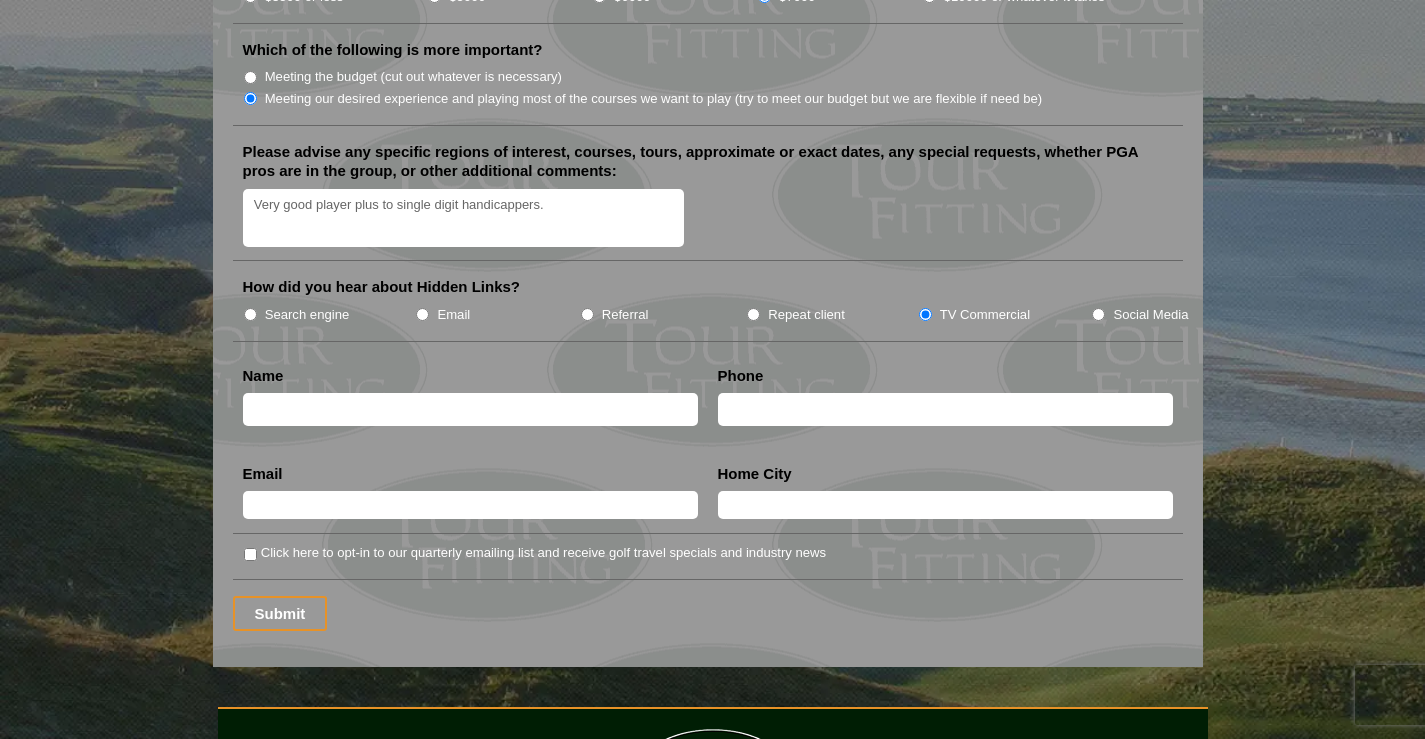 click at bounding box center (470, 409) 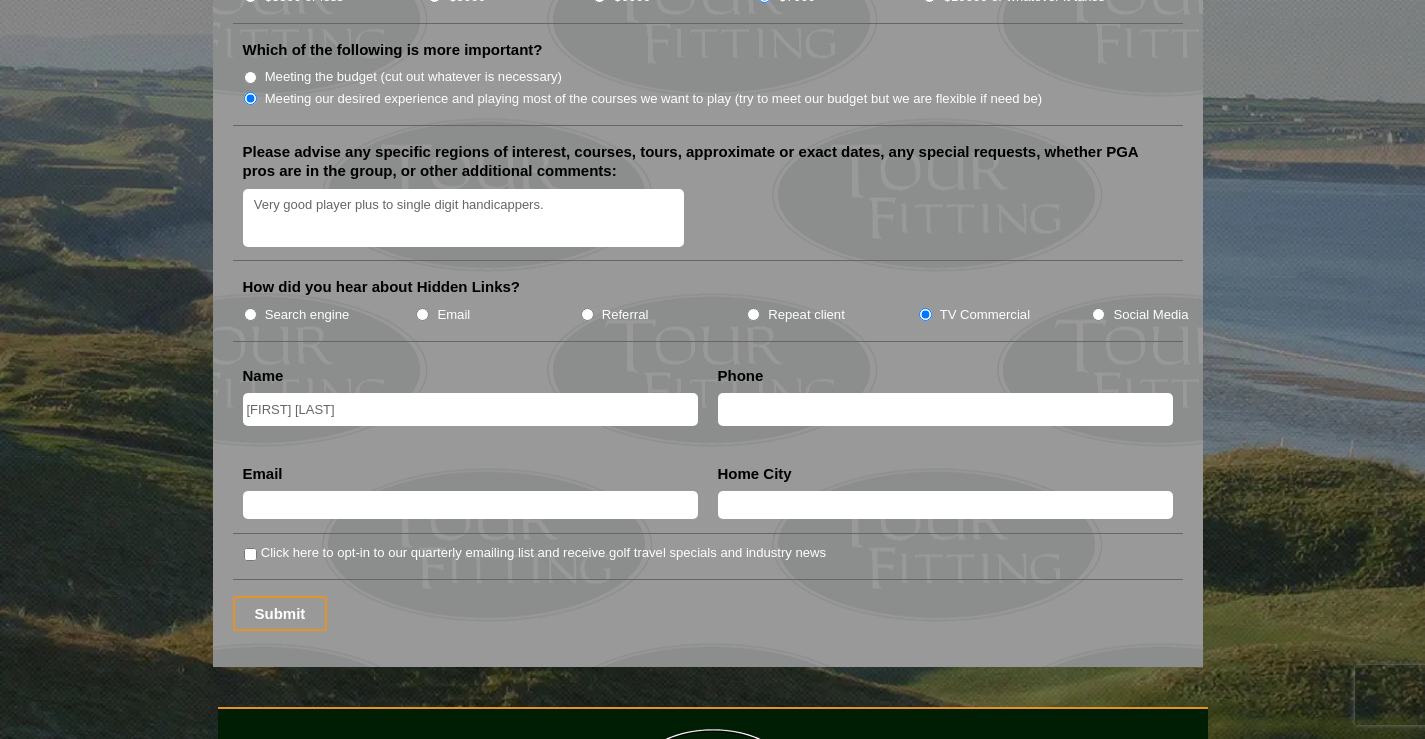 type on "[PHONE]" 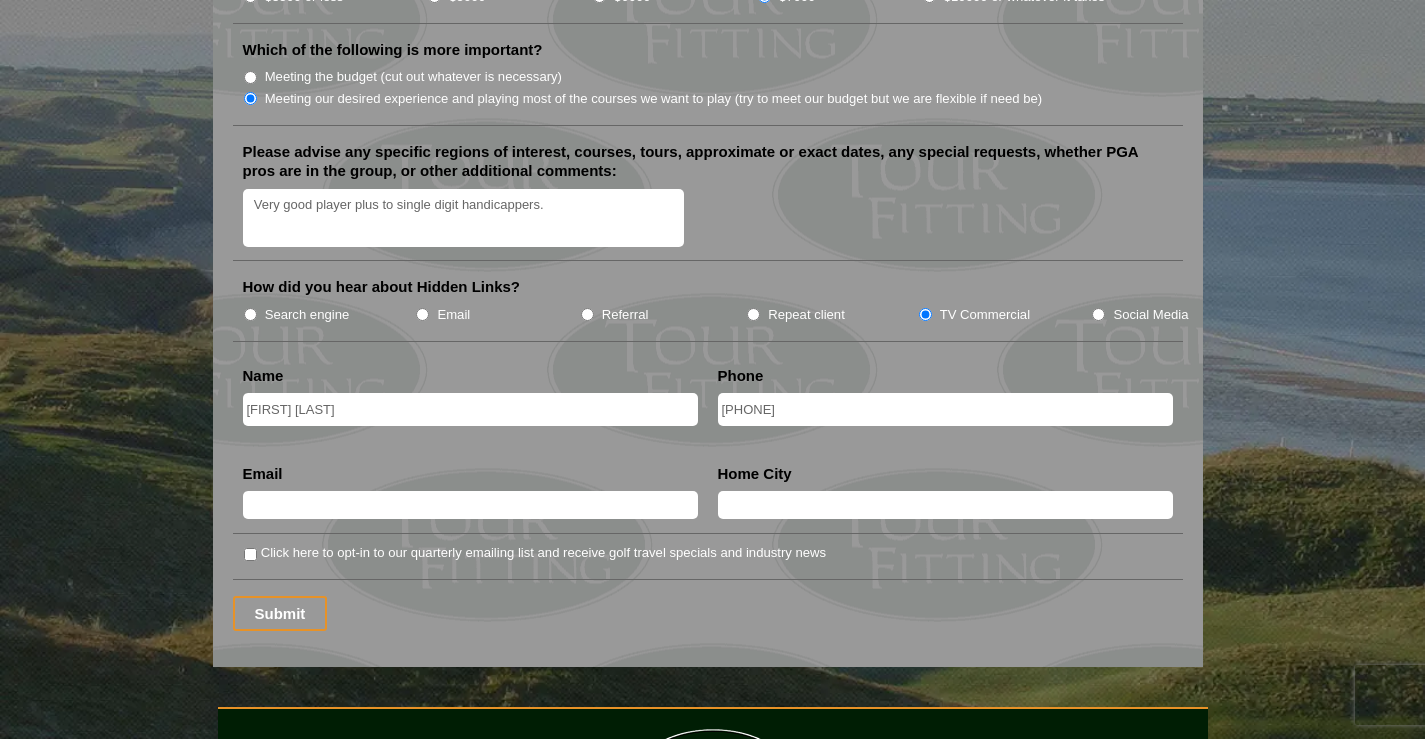 type on "[USERNAME]@[DOMAIN].com" 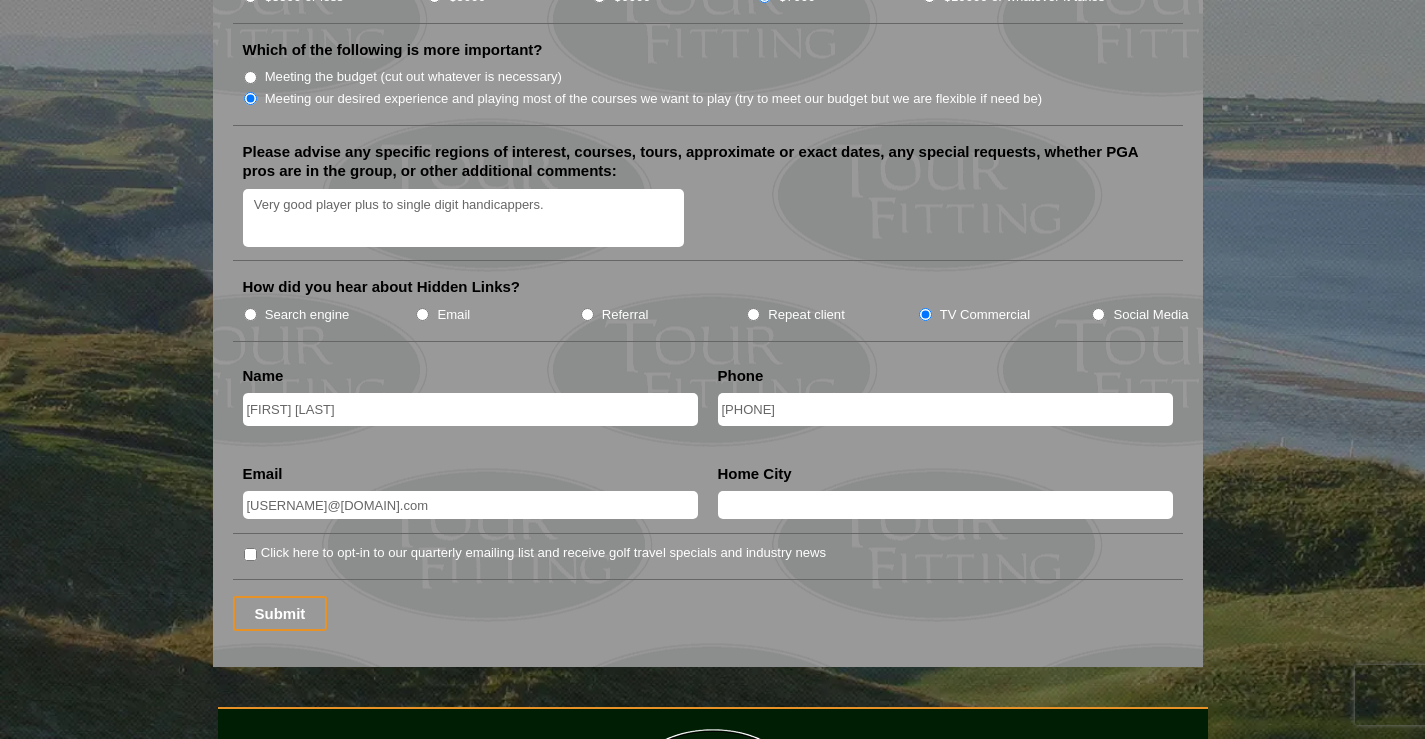 type on "[LOCATION]" 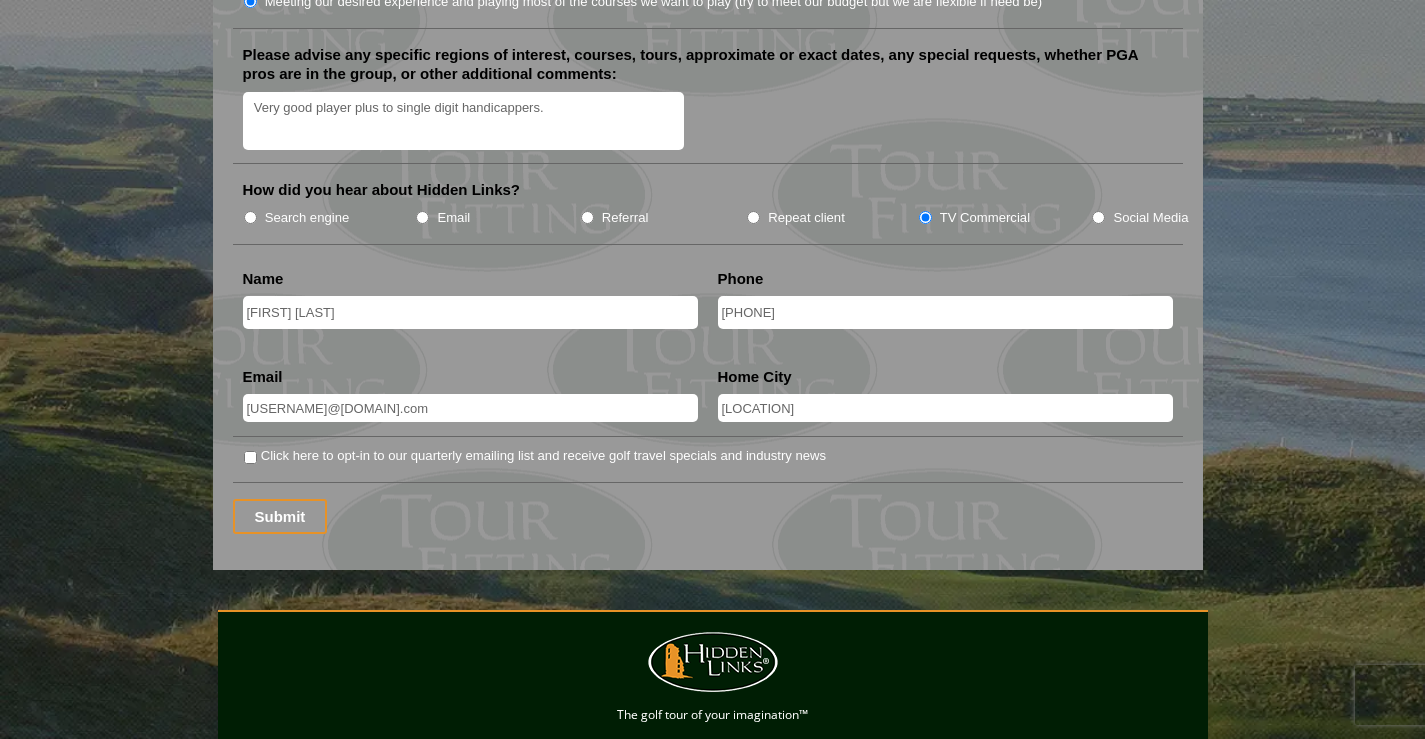 scroll, scrollTop: 2490, scrollLeft: 0, axis: vertical 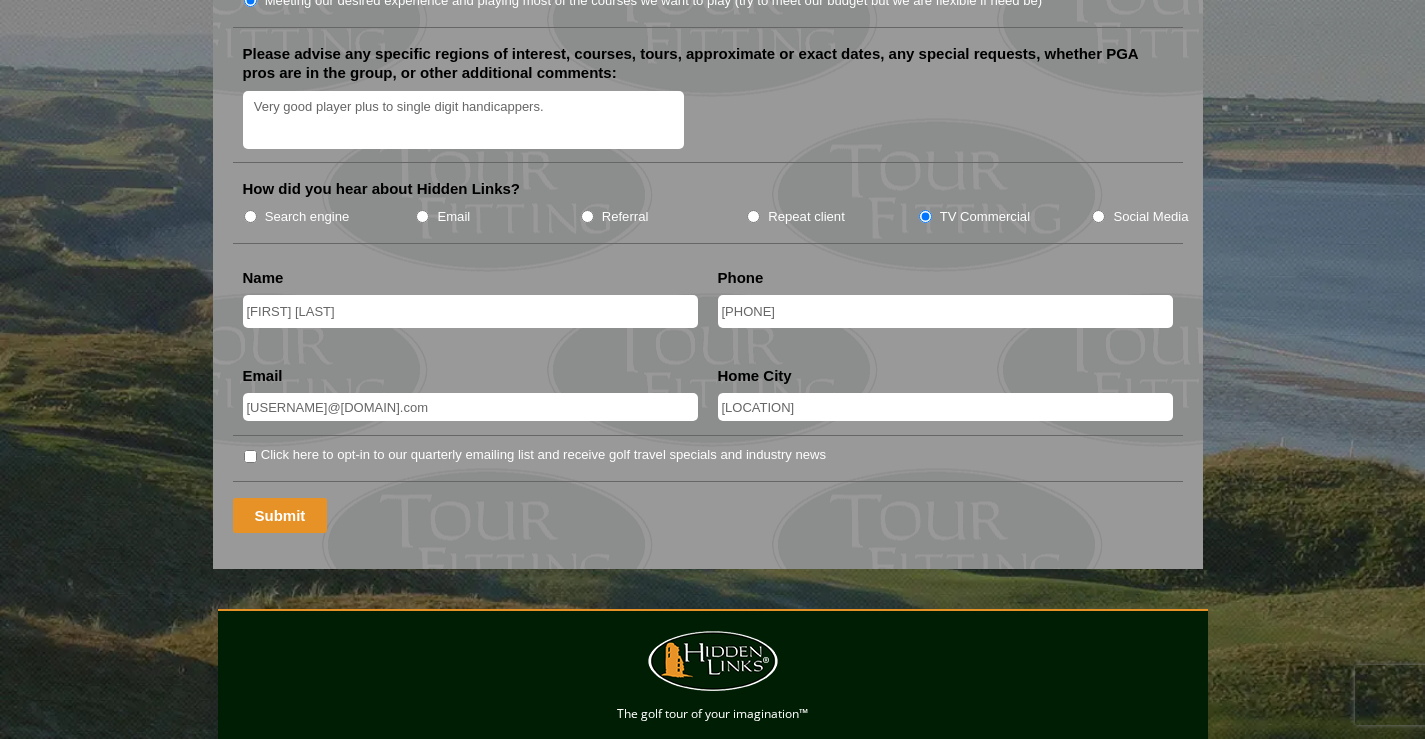 click on "Submit" at bounding box center (280, 515) 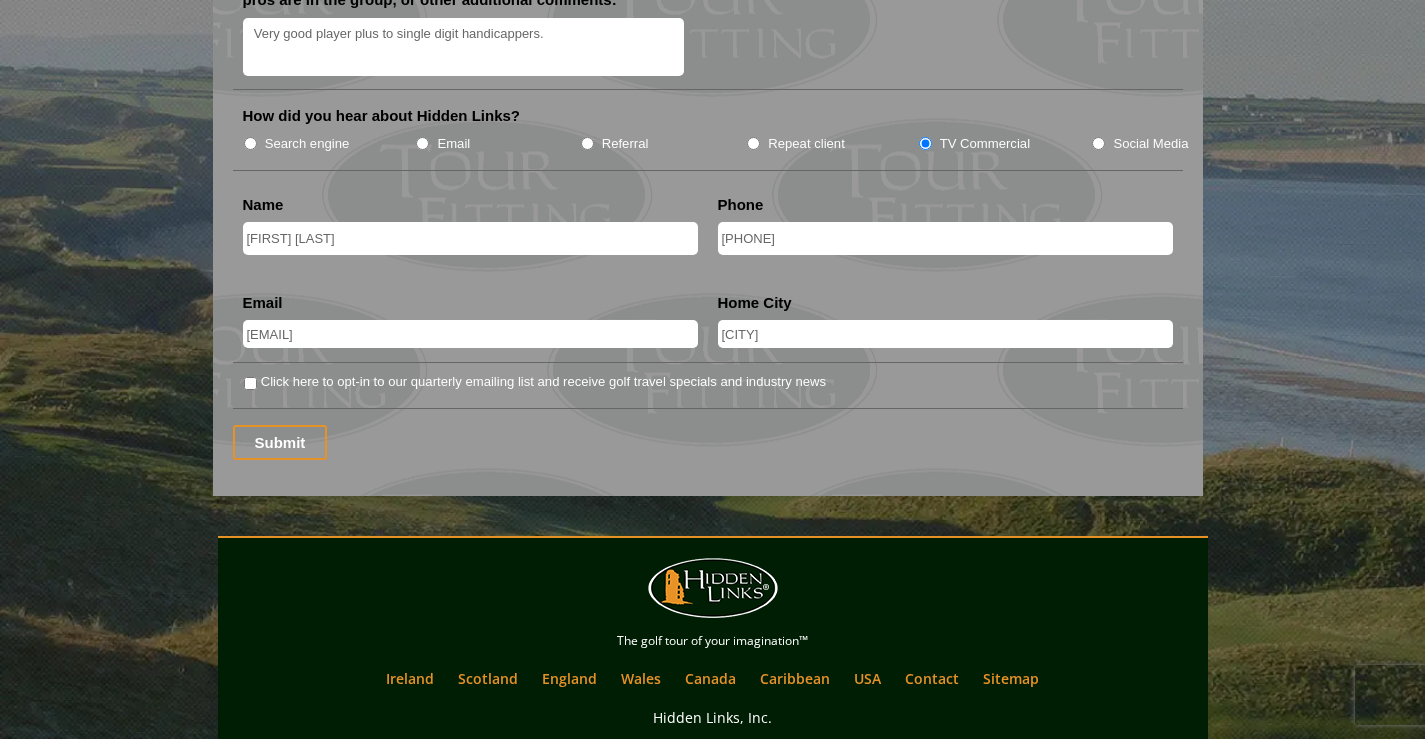 scroll, scrollTop: 2599, scrollLeft: 0, axis: vertical 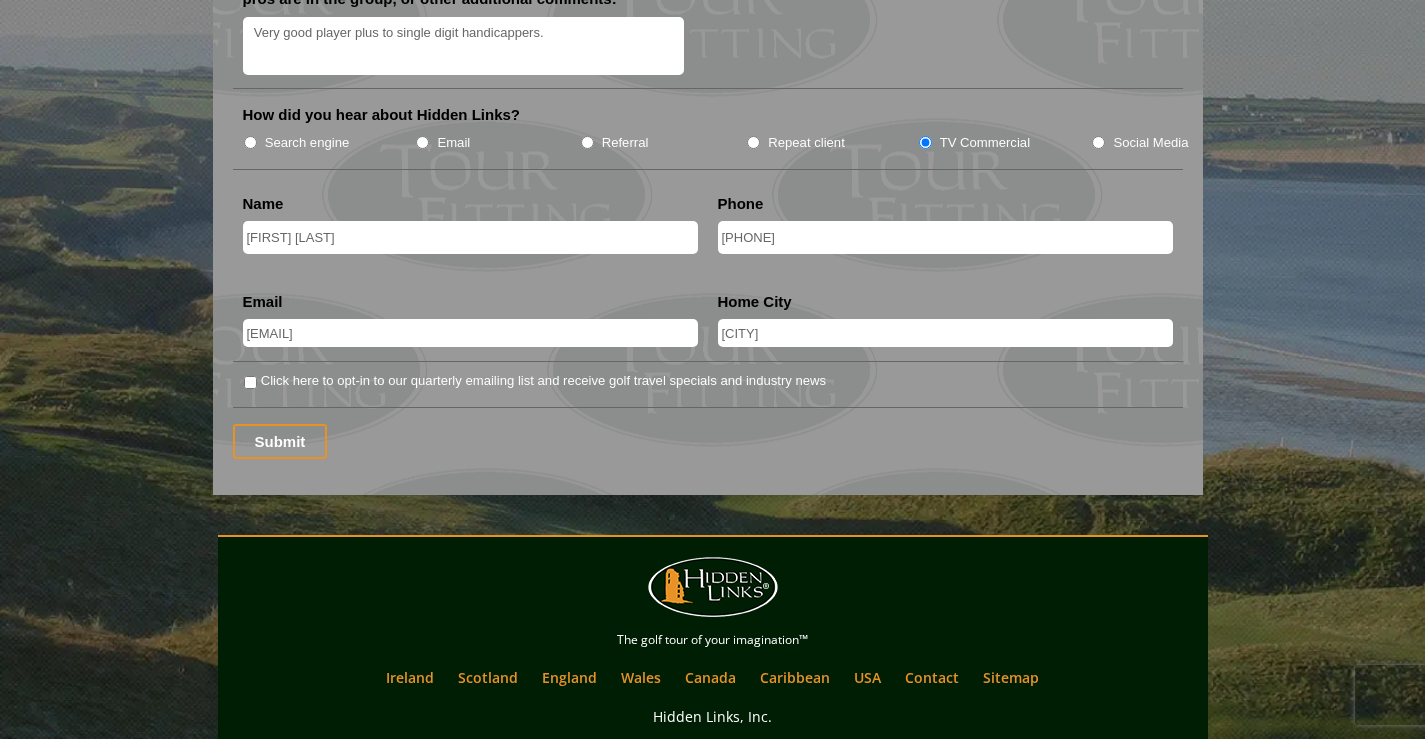 drag, startPoint x: 245, startPoint y: 385, endPoint x: 258, endPoint y: 405, distance: 23.853722 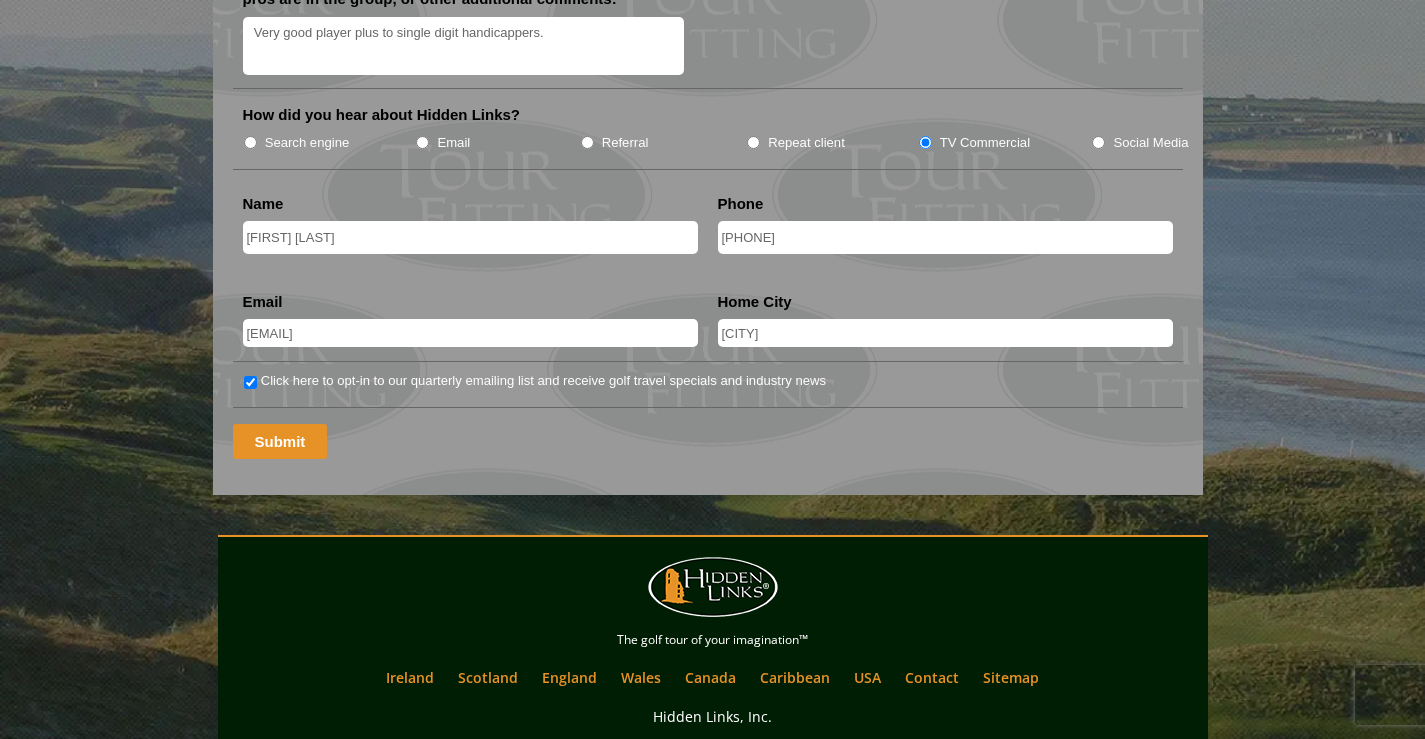 click on "Submit" at bounding box center [280, 441] 